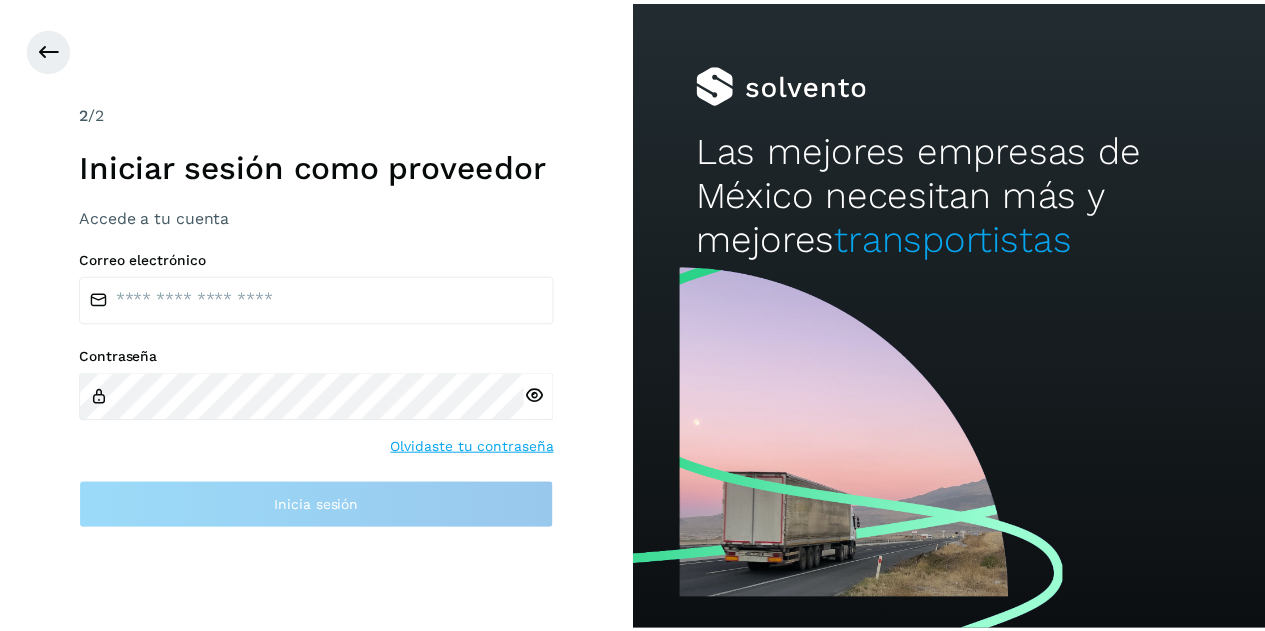 scroll, scrollTop: 0, scrollLeft: 0, axis: both 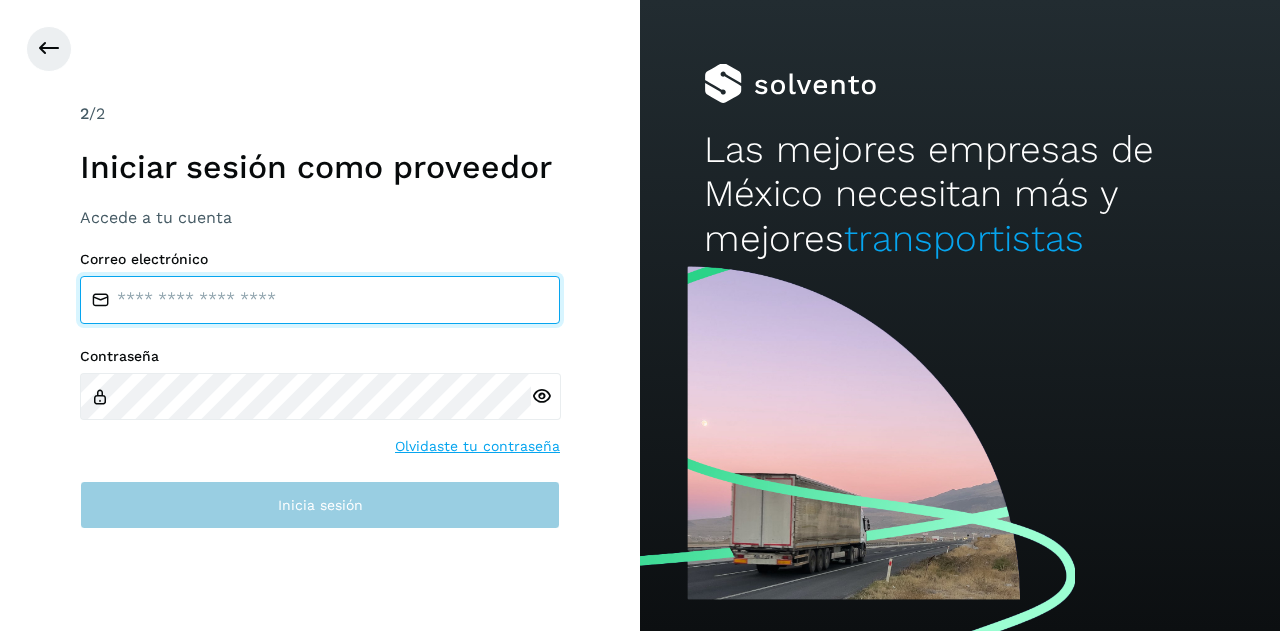 type on "**********" 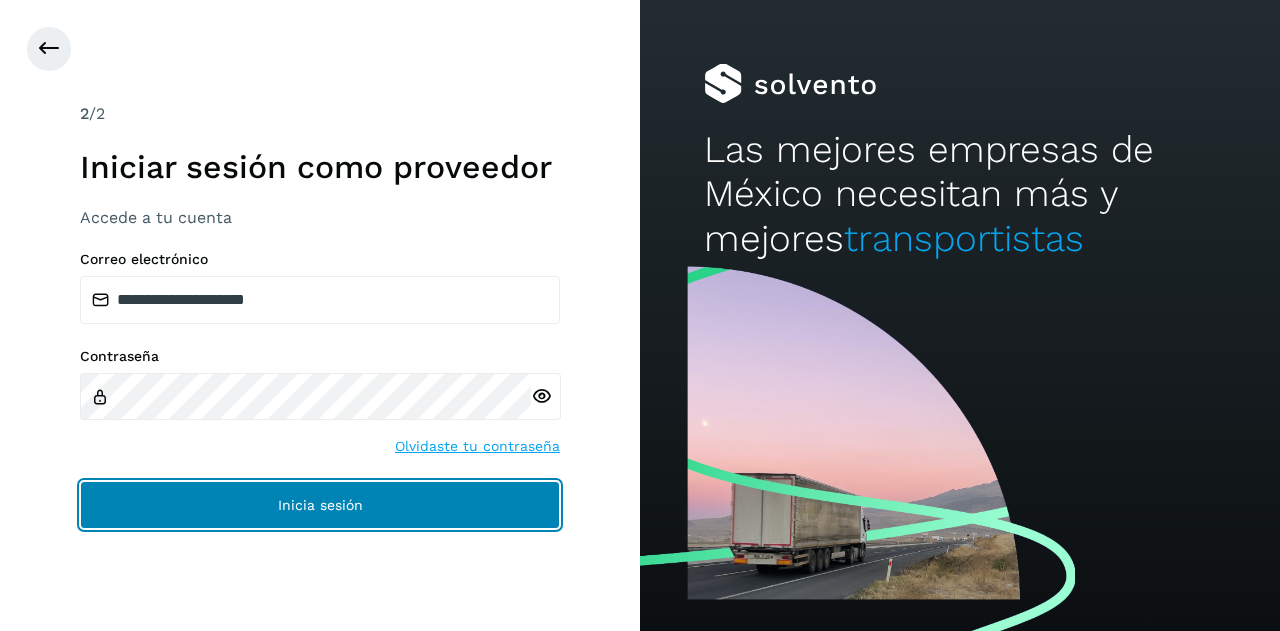 click on "Inicia sesión" 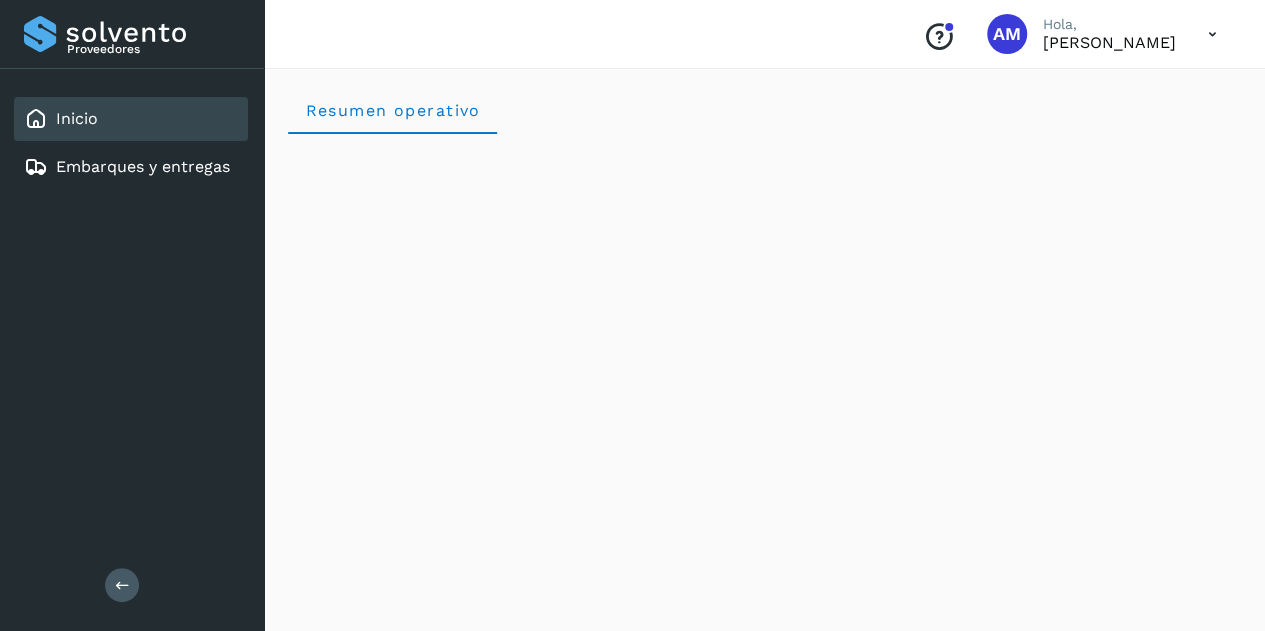 click at bounding box center [1212, 34] 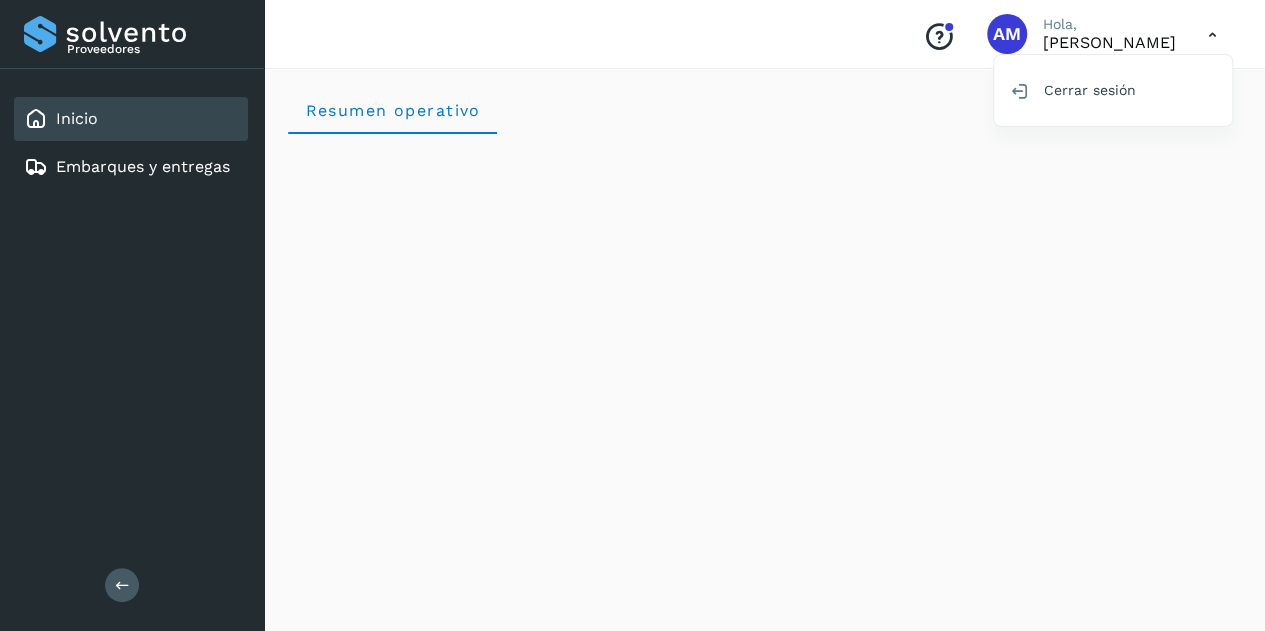click at bounding box center (632, 315) 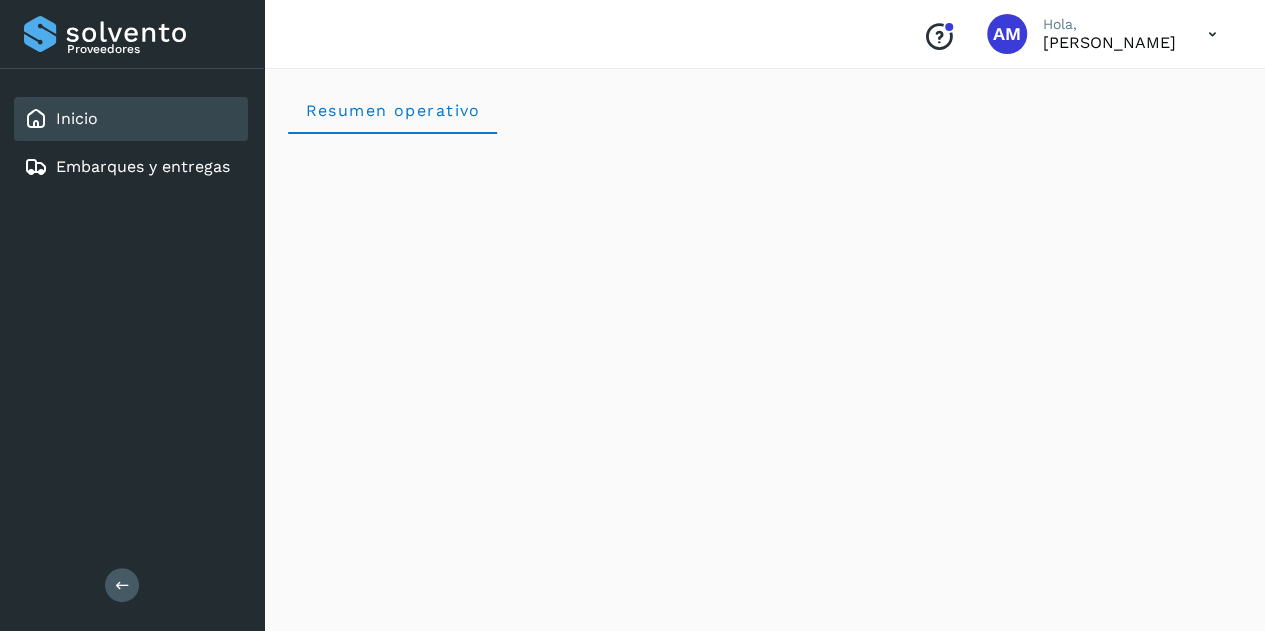 click at bounding box center (1212, 34) 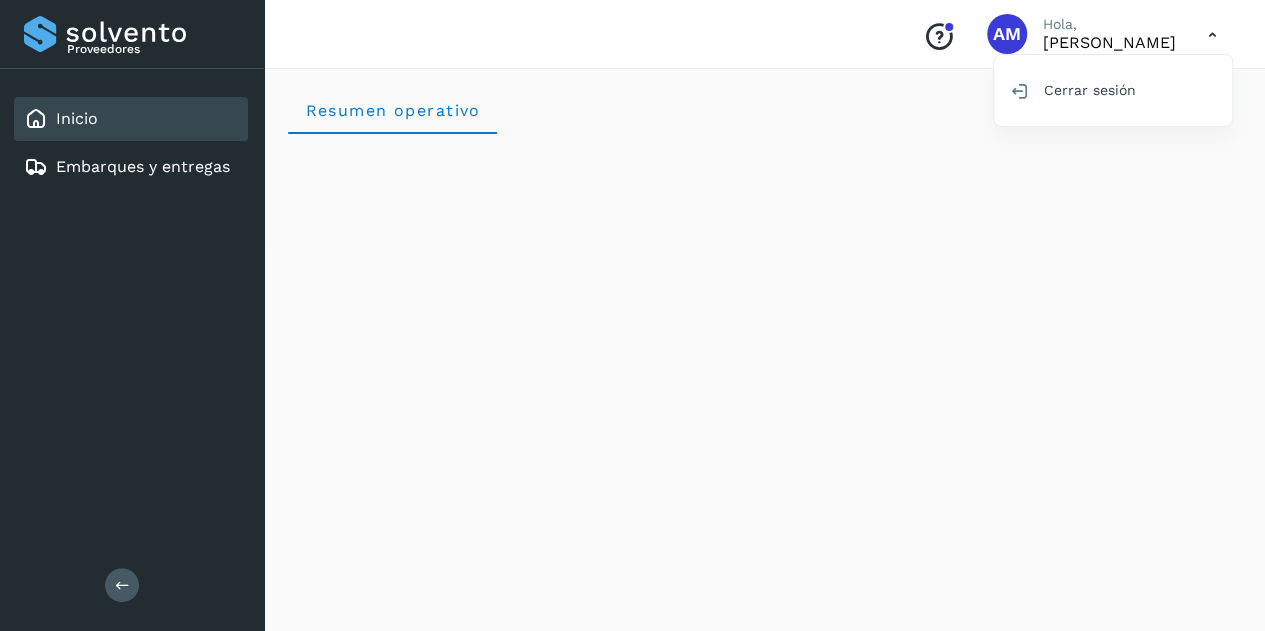 click at bounding box center [632, 315] 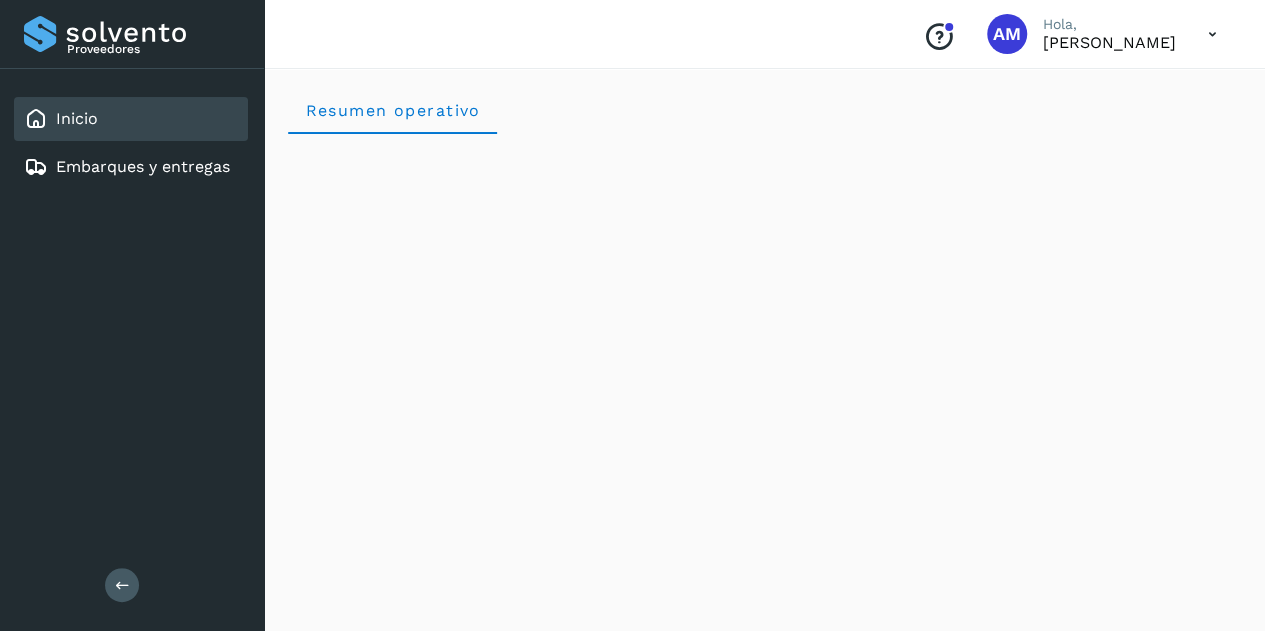 click at bounding box center (1212, 34) 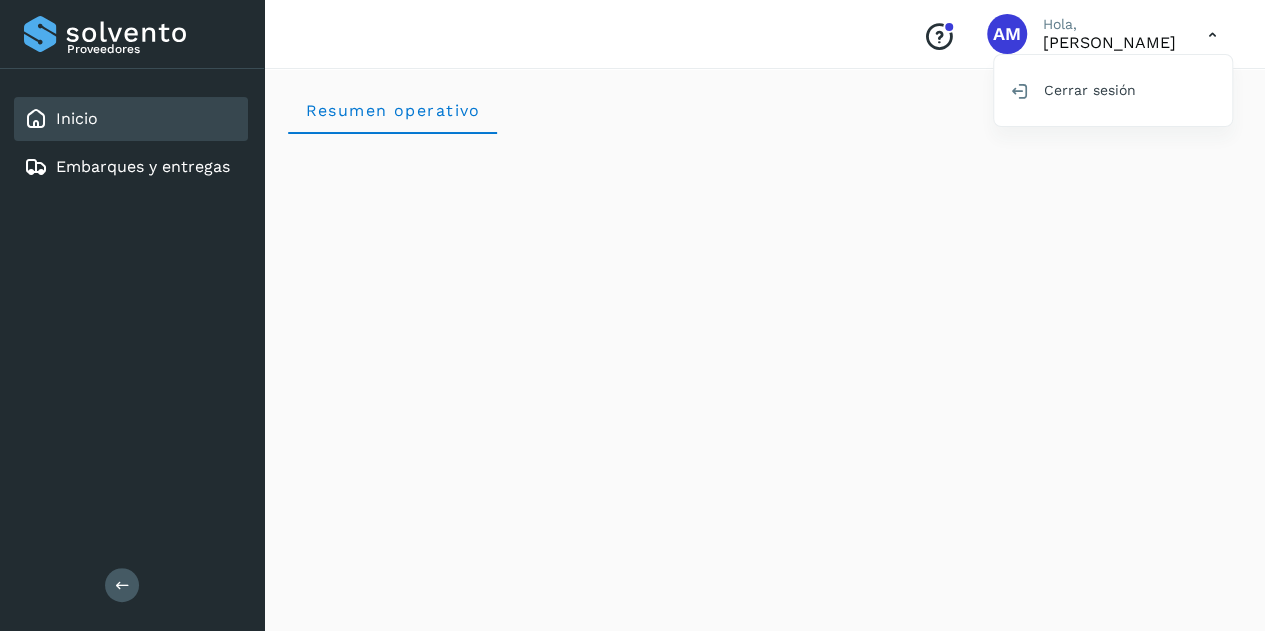 click at bounding box center [632, 315] 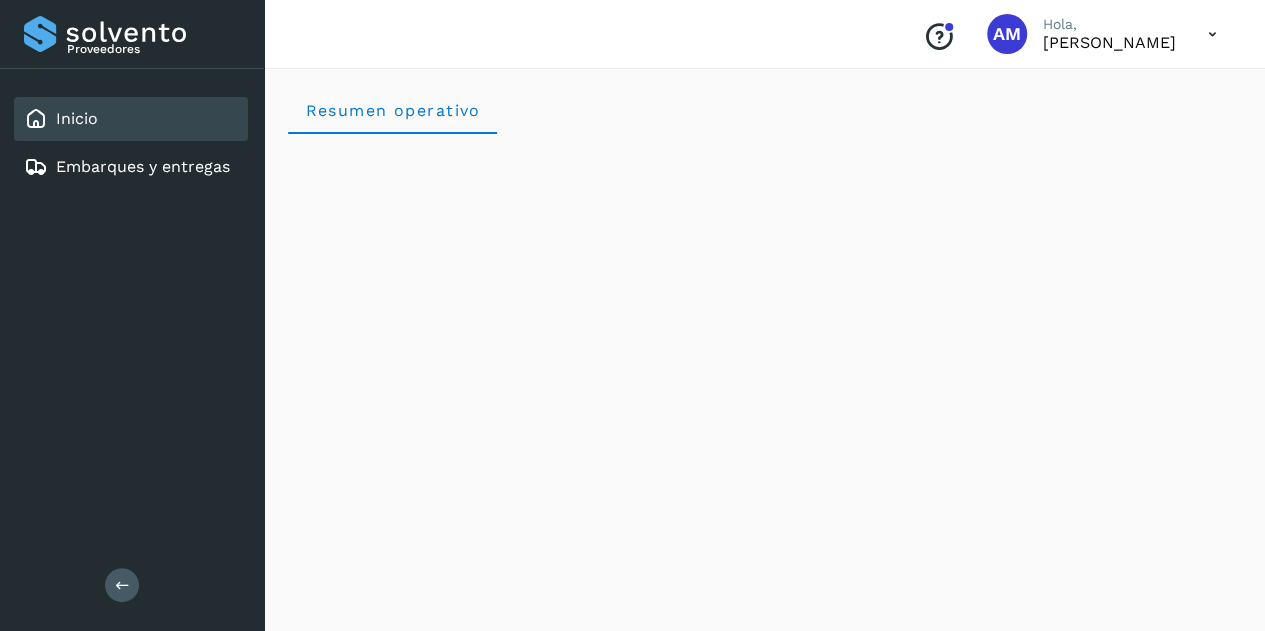 click at bounding box center [1212, 34] 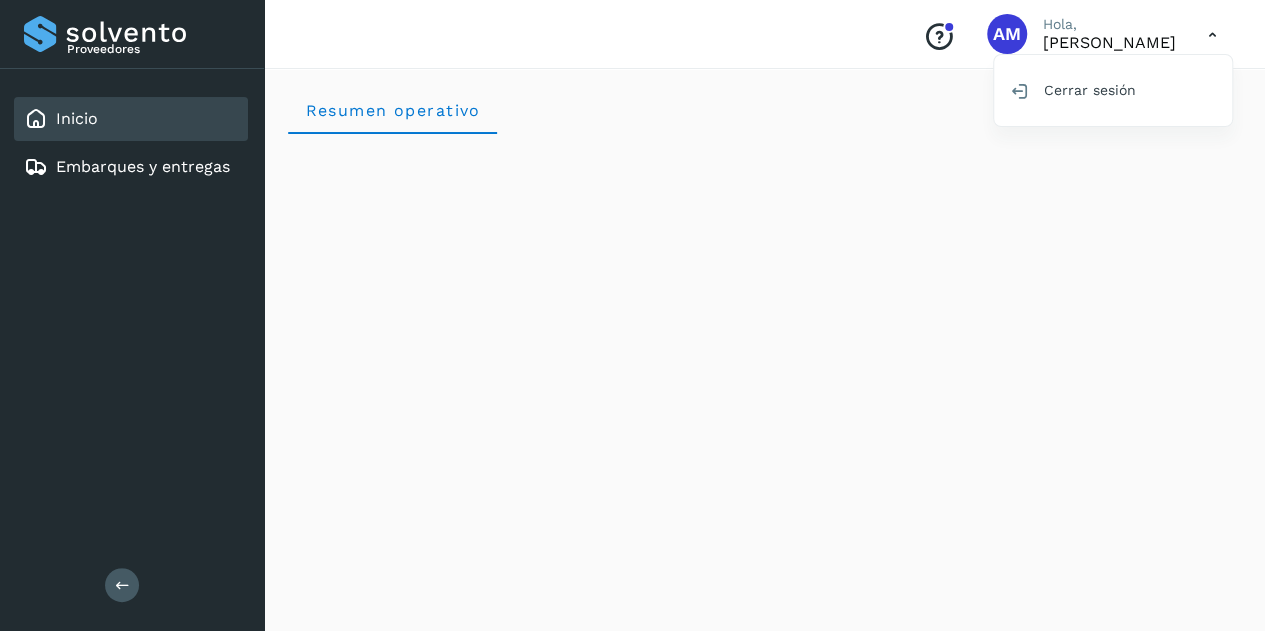 click at bounding box center (632, 315) 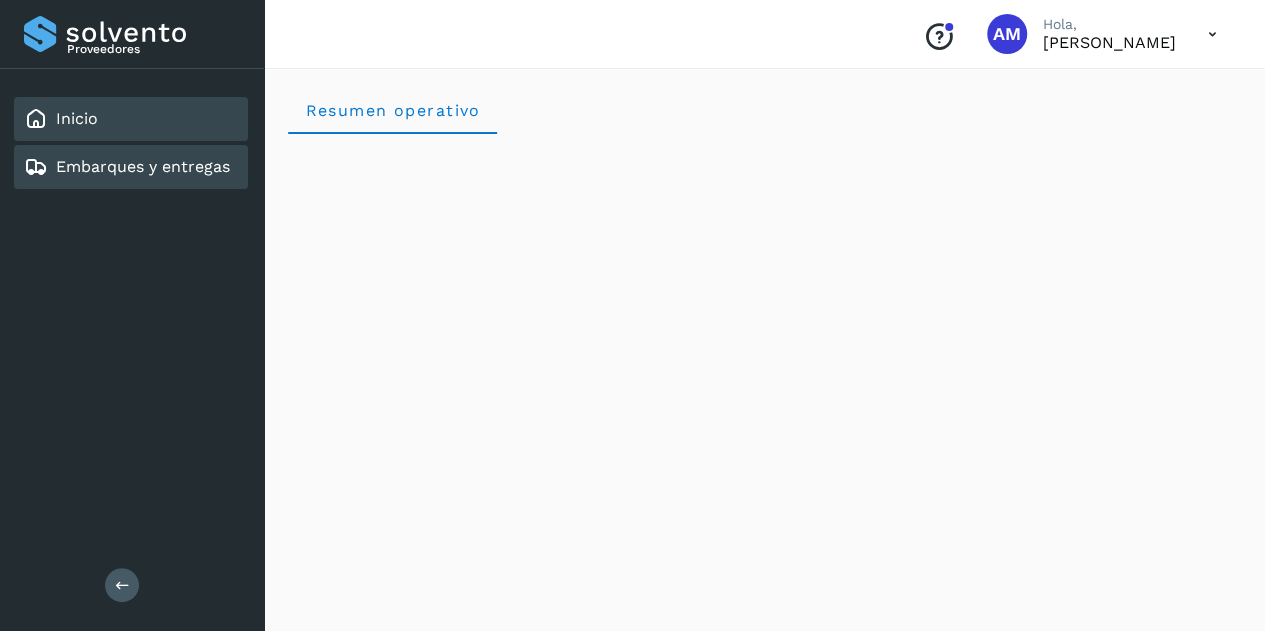 click on "Embarques y entregas" at bounding box center [127, 167] 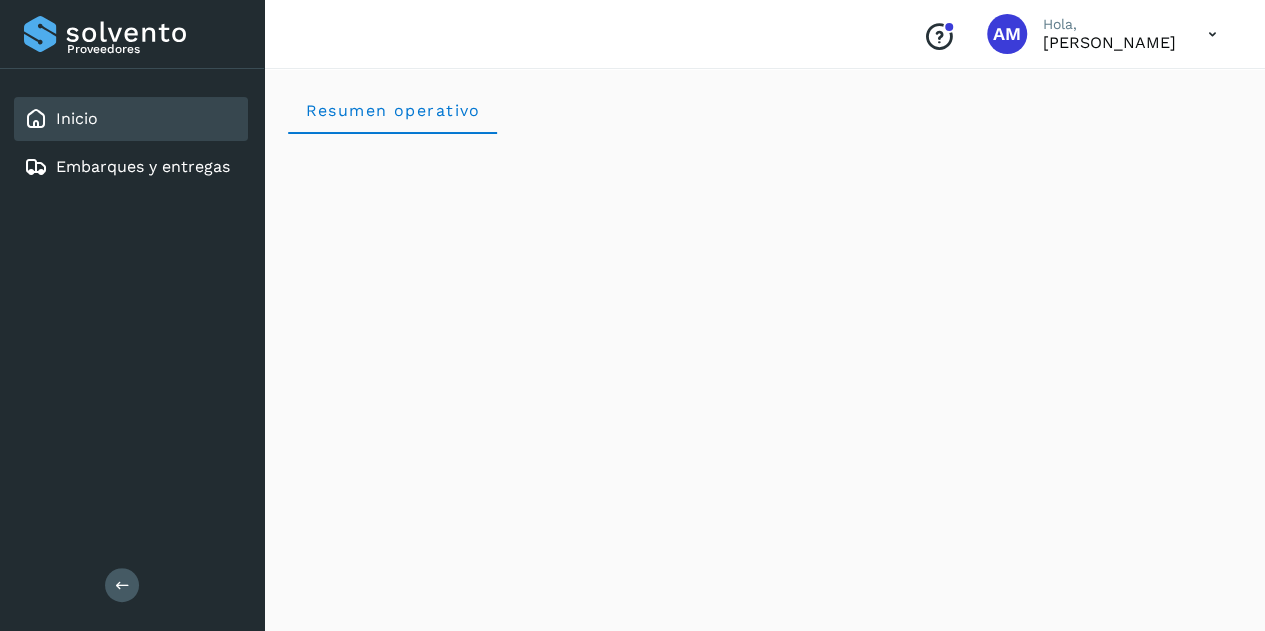click at bounding box center [1212, 34] 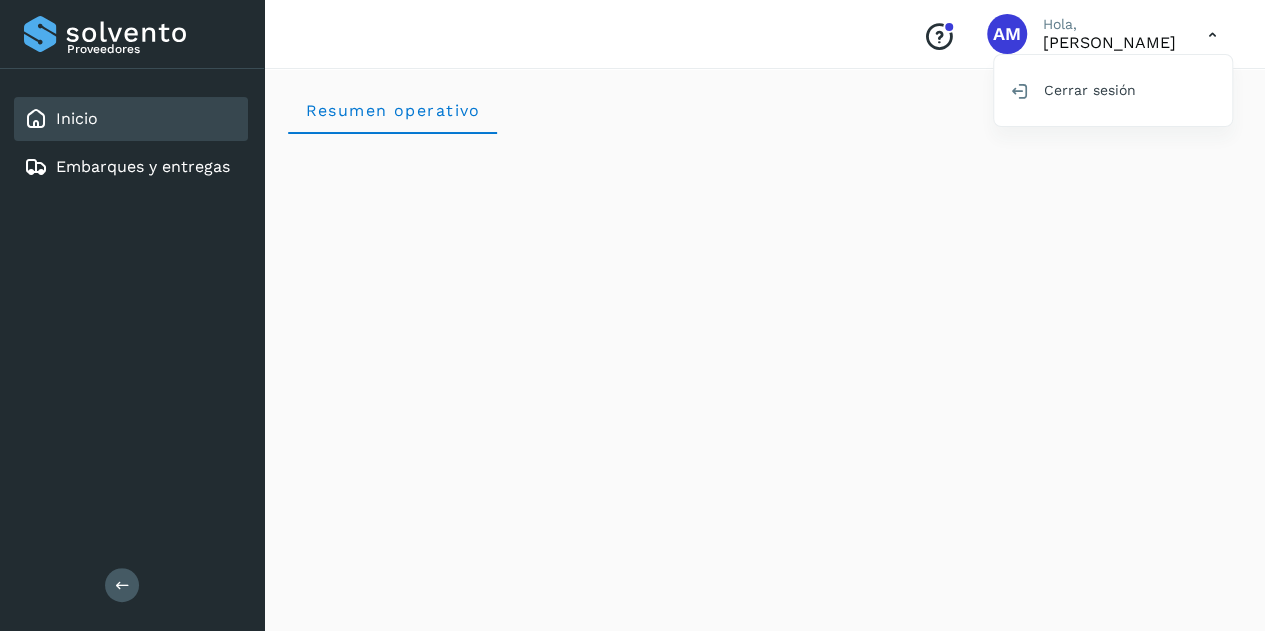 click at bounding box center [632, 315] 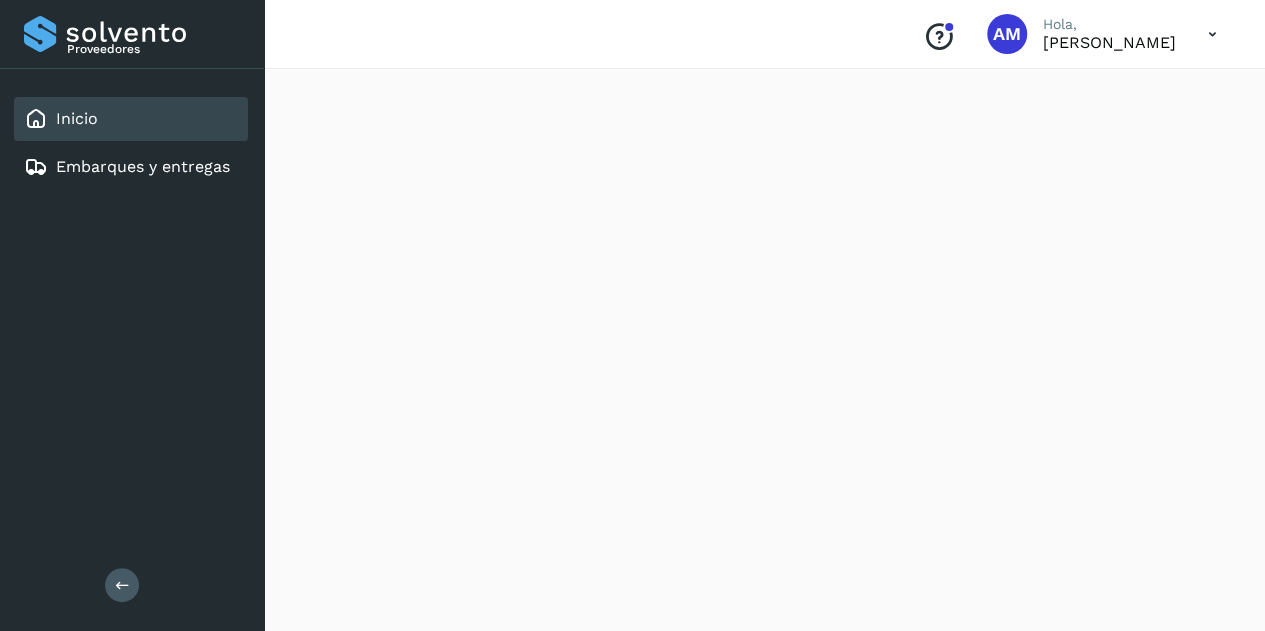 scroll, scrollTop: 356, scrollLeft: 0, axis: vertical 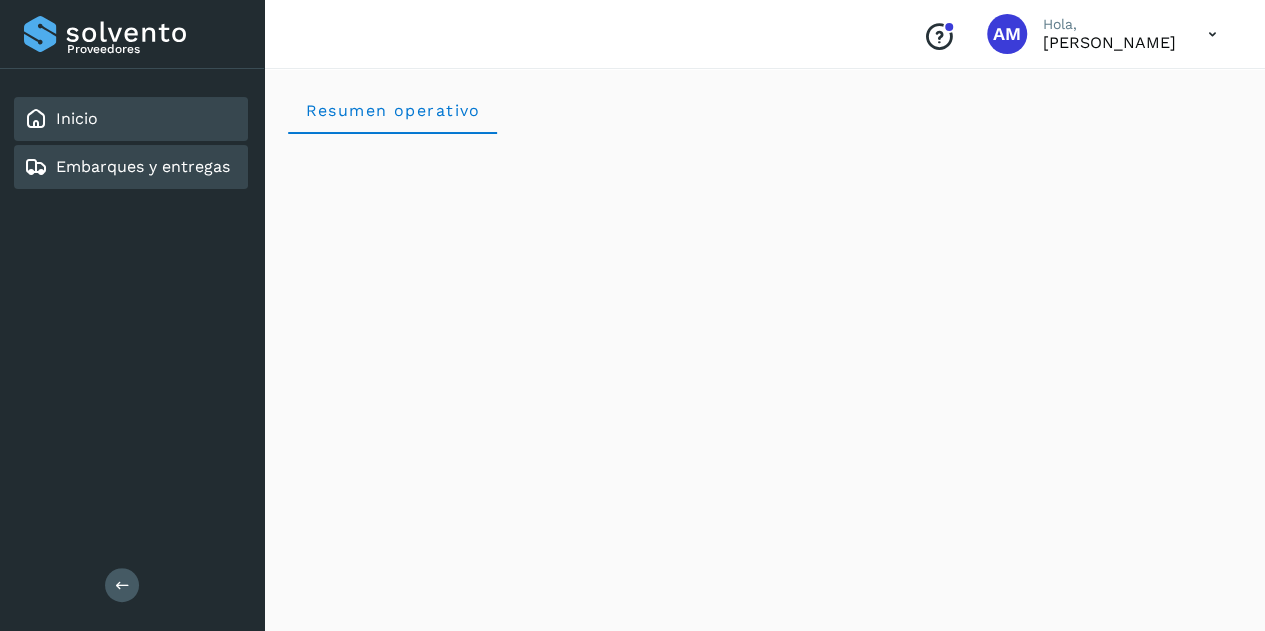 click on "Embarques y entregas" 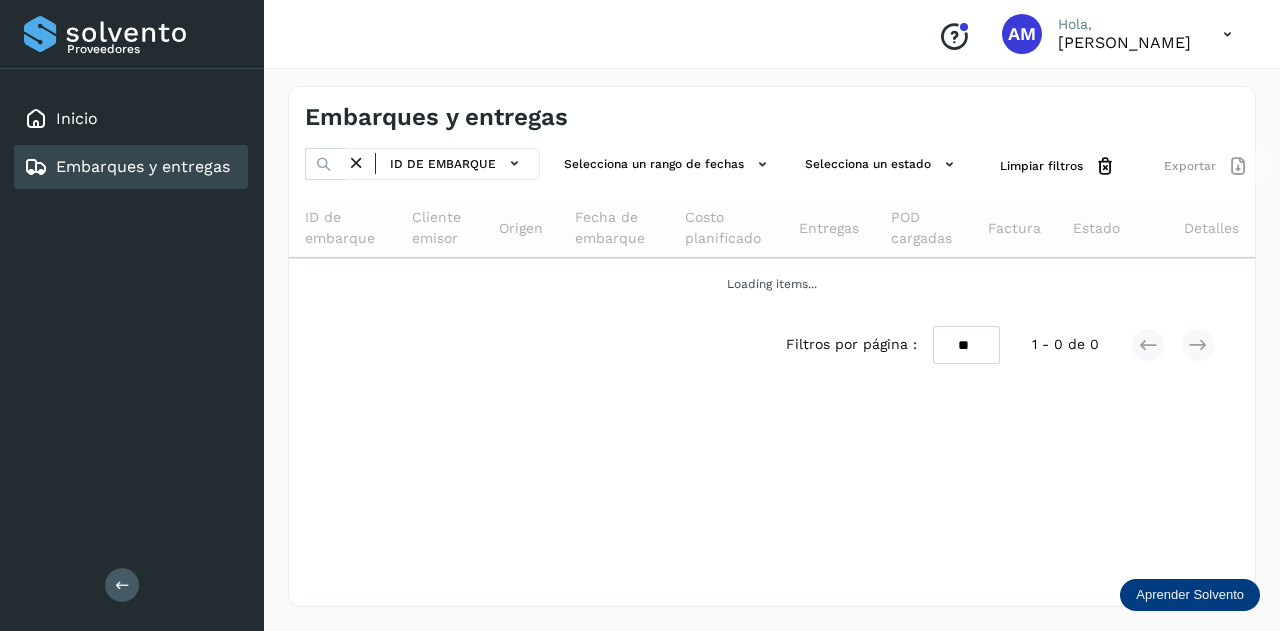 click at bounding box center (122, 585) 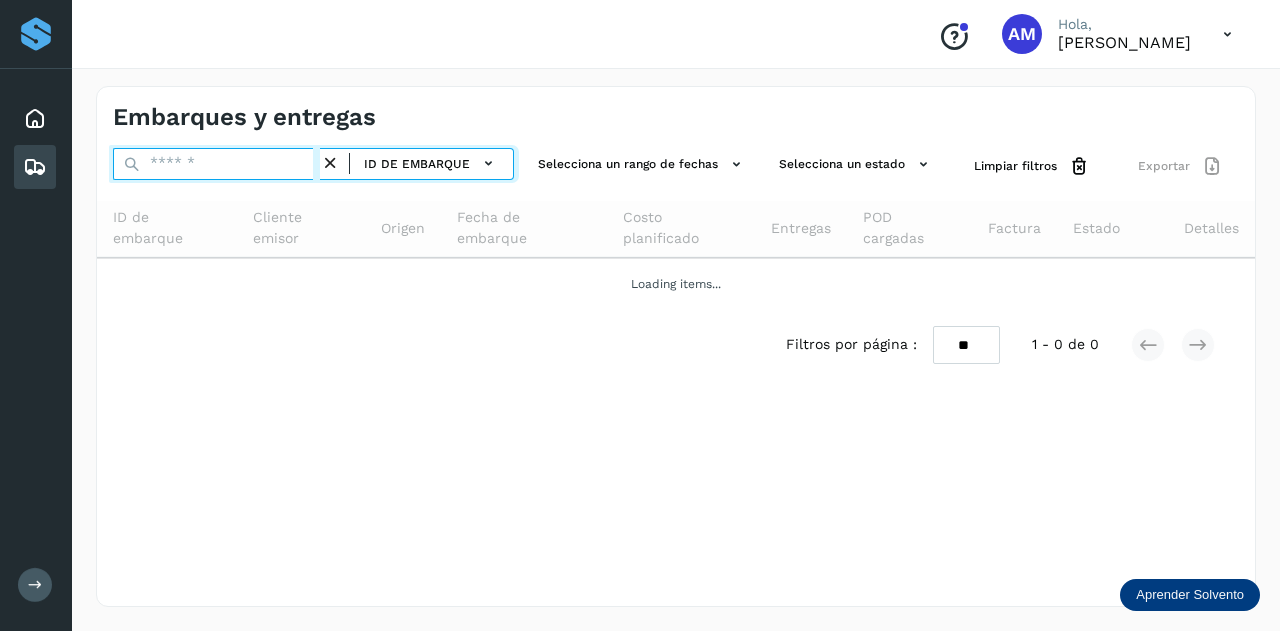 click at bounding box center [216, 164] 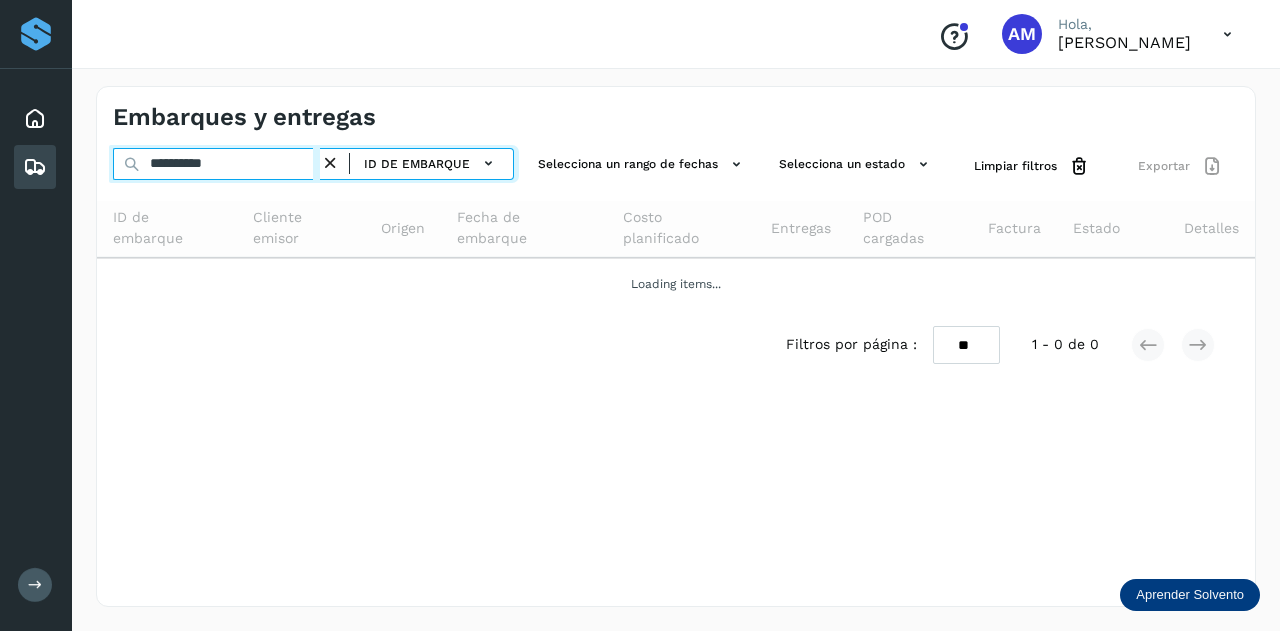 type on "**********" 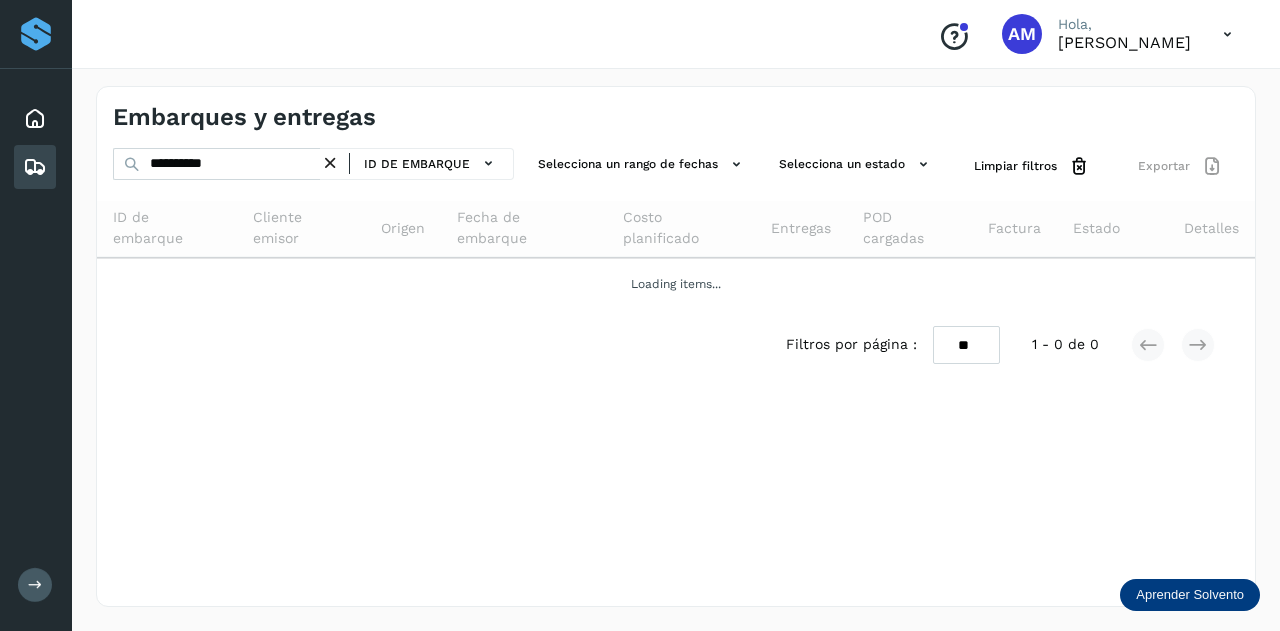 click on "**********" at bounding box center (676, 346) 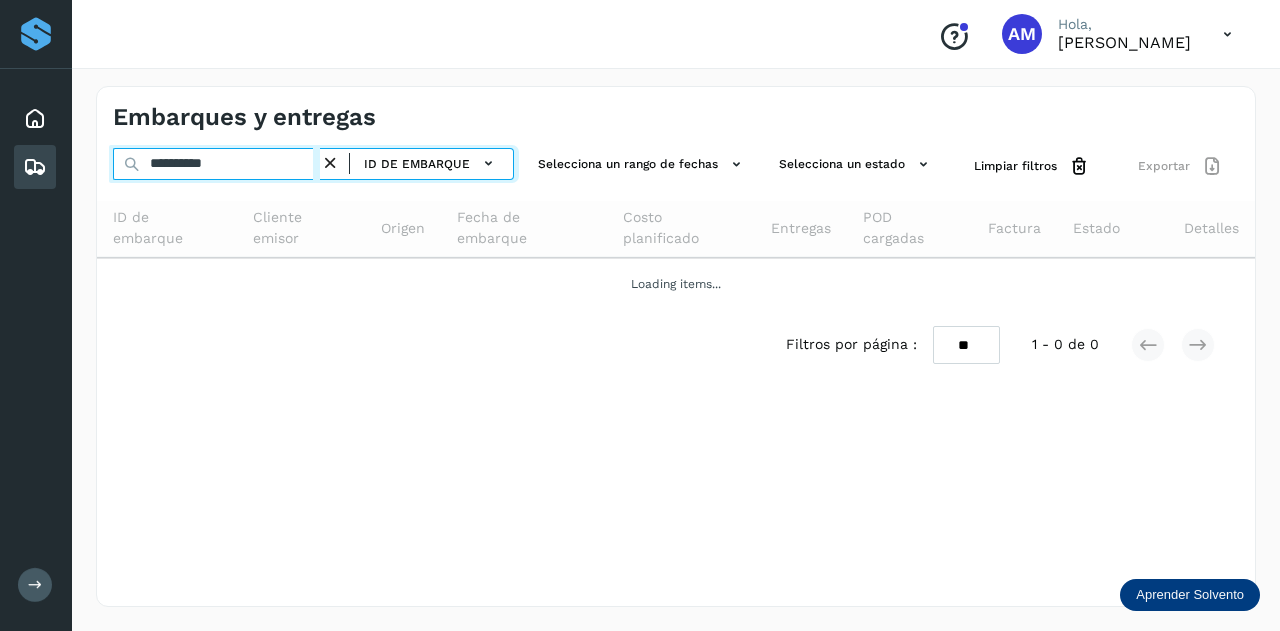 click on "**********" at bounding box center (216, 164) 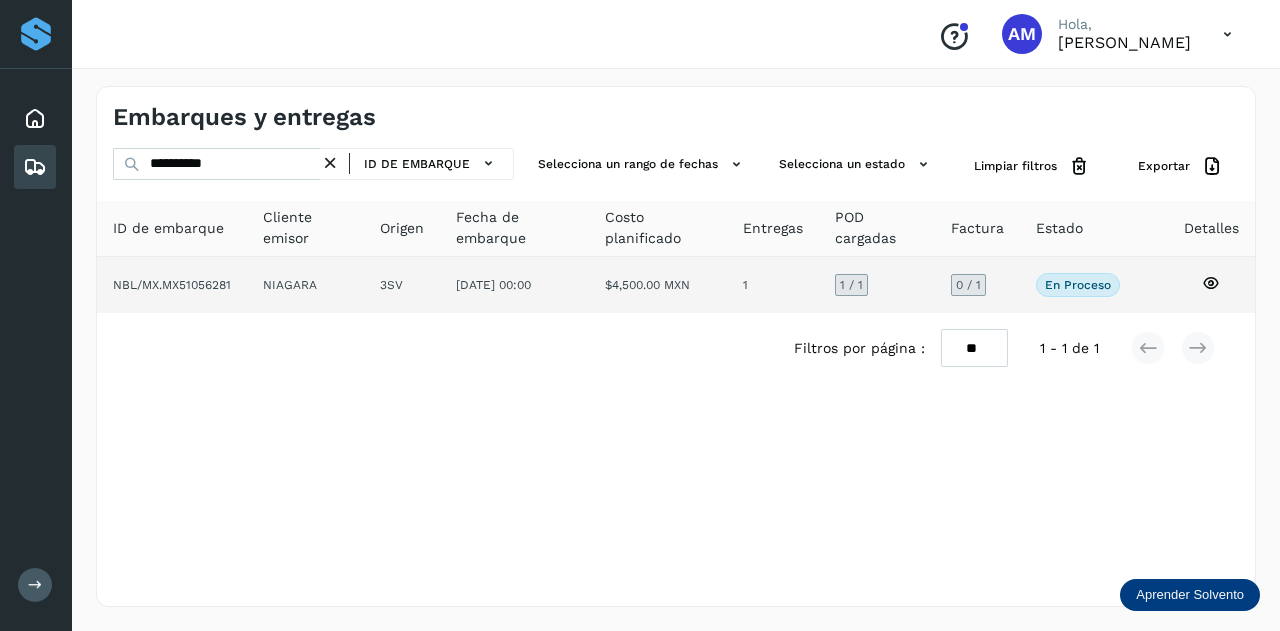 click on "NBL/MX.MX51056281" 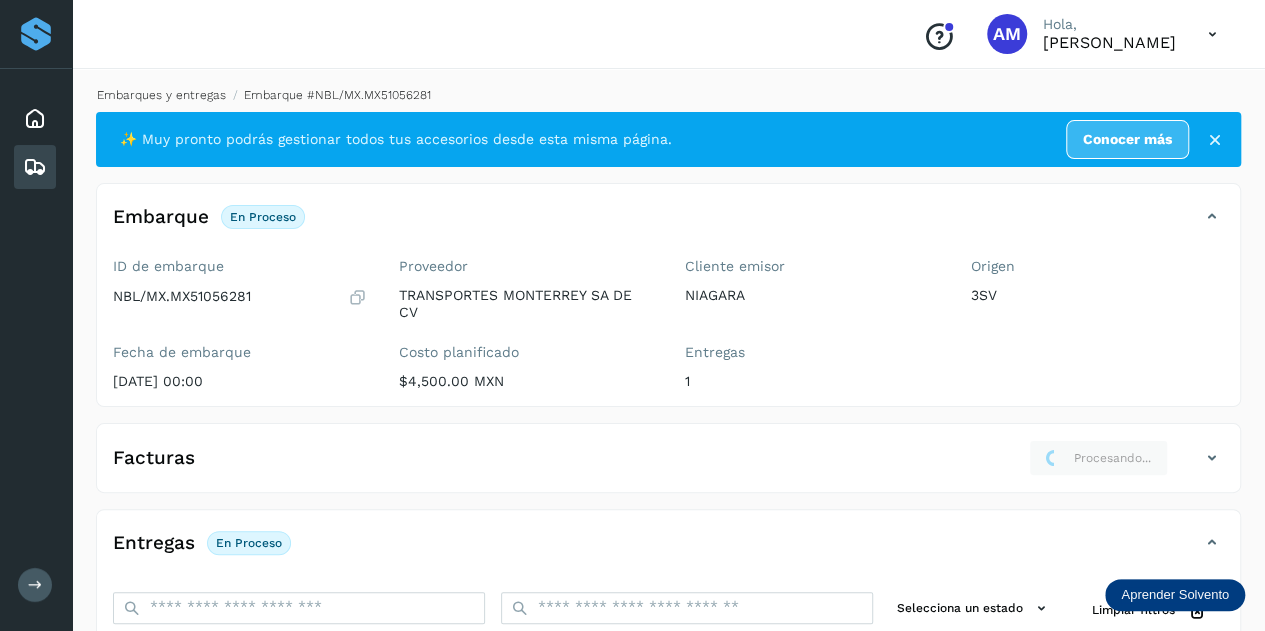 click on "Embarques y entregas" at bounding box center [161, 95] 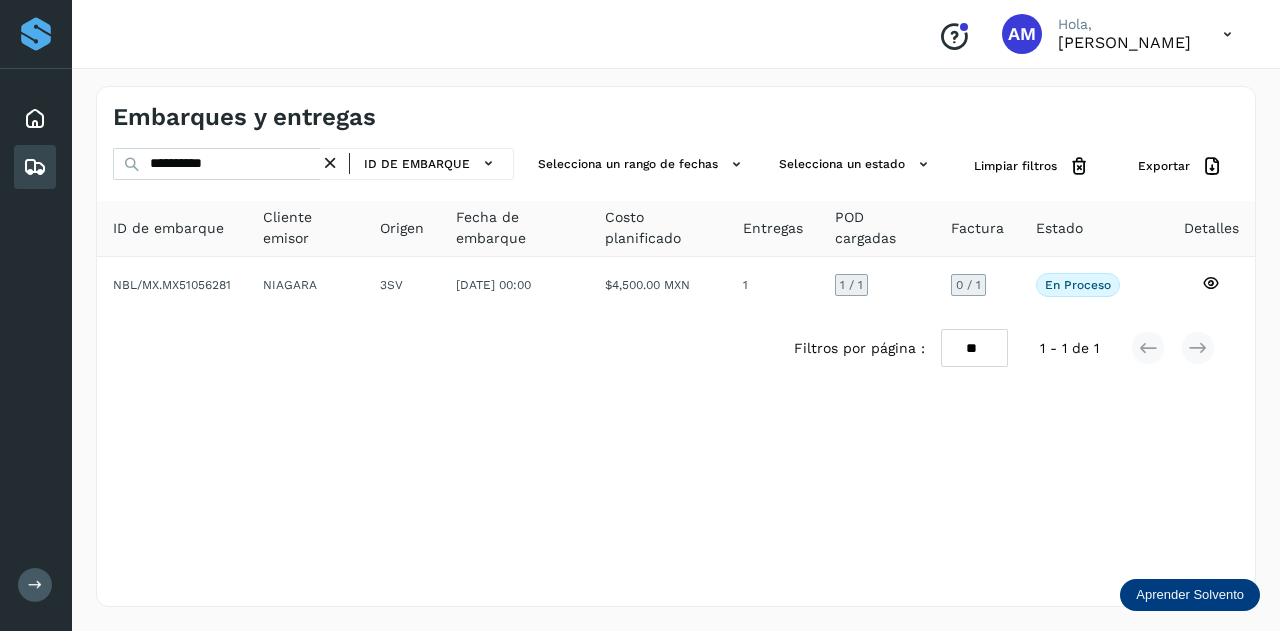 click at bounding box center (330, 163) 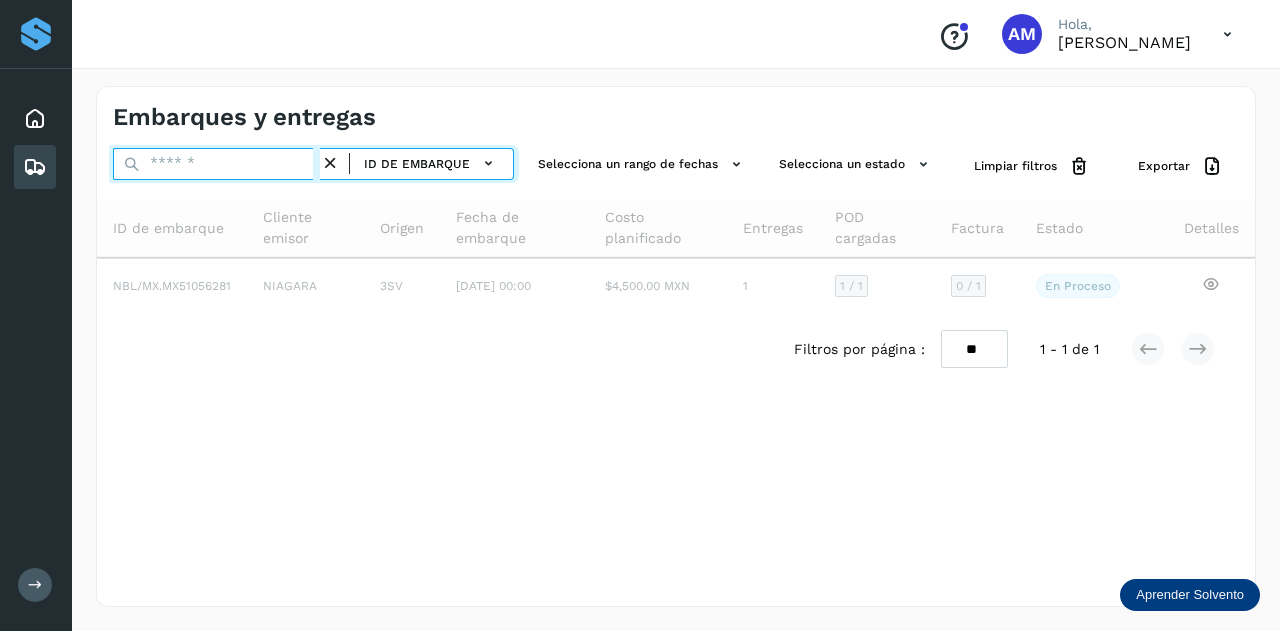 click at bounding box center (216, 164) 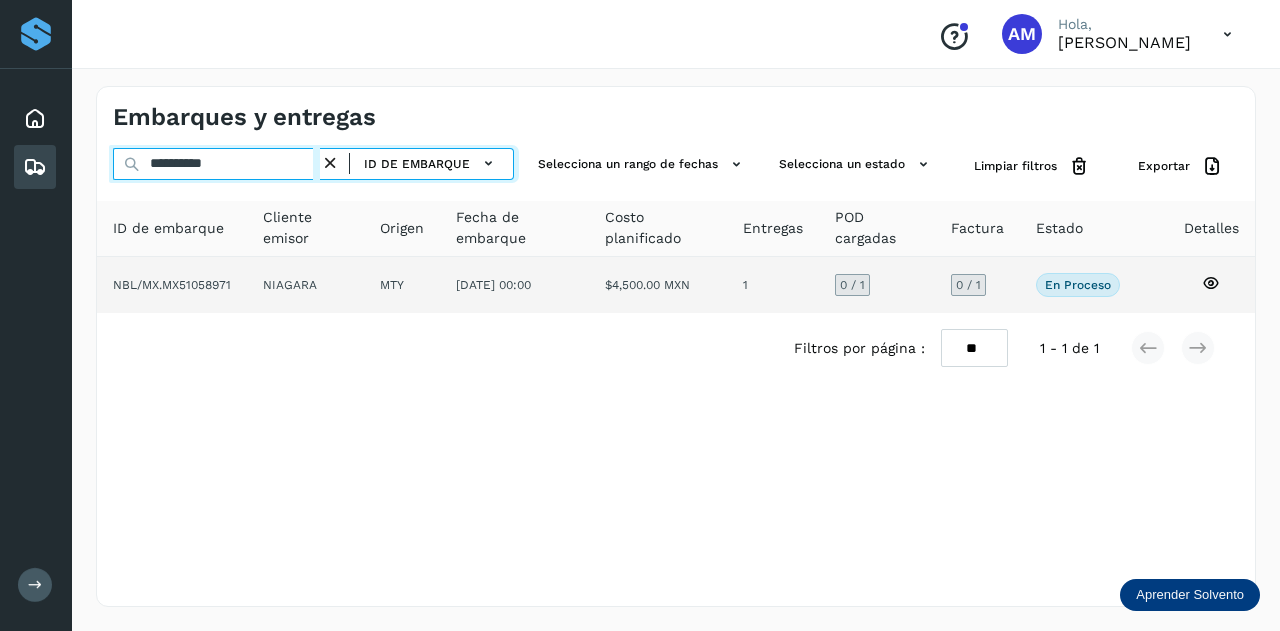type on "**********" 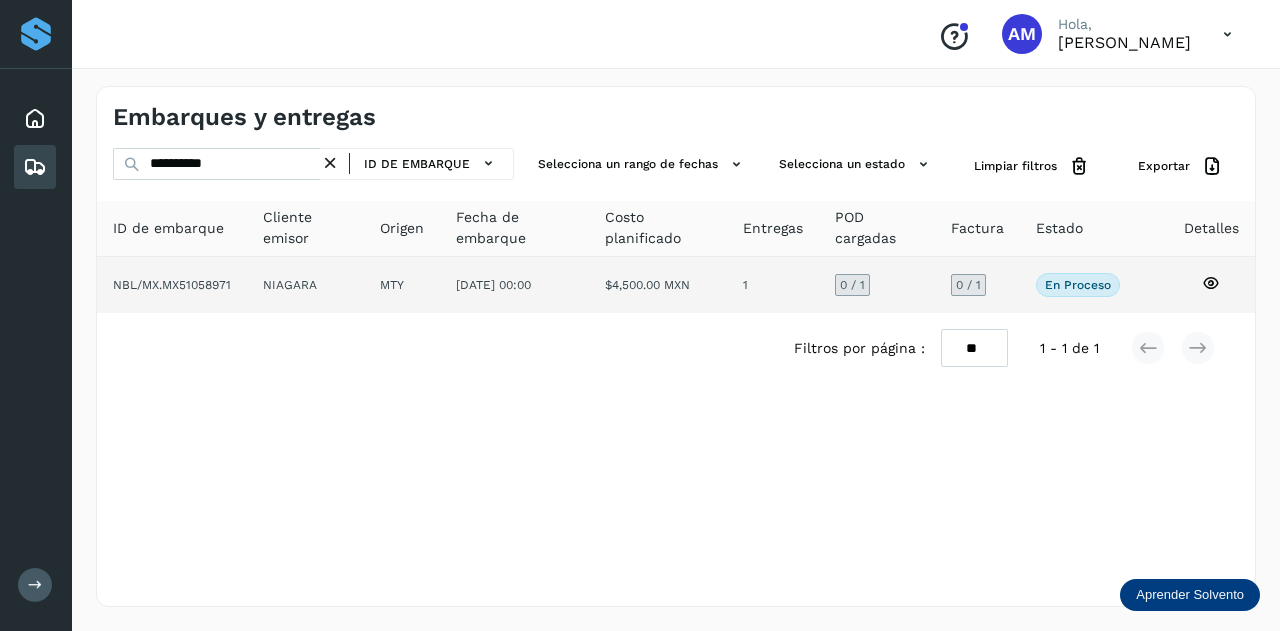 click on "NIAGARA" 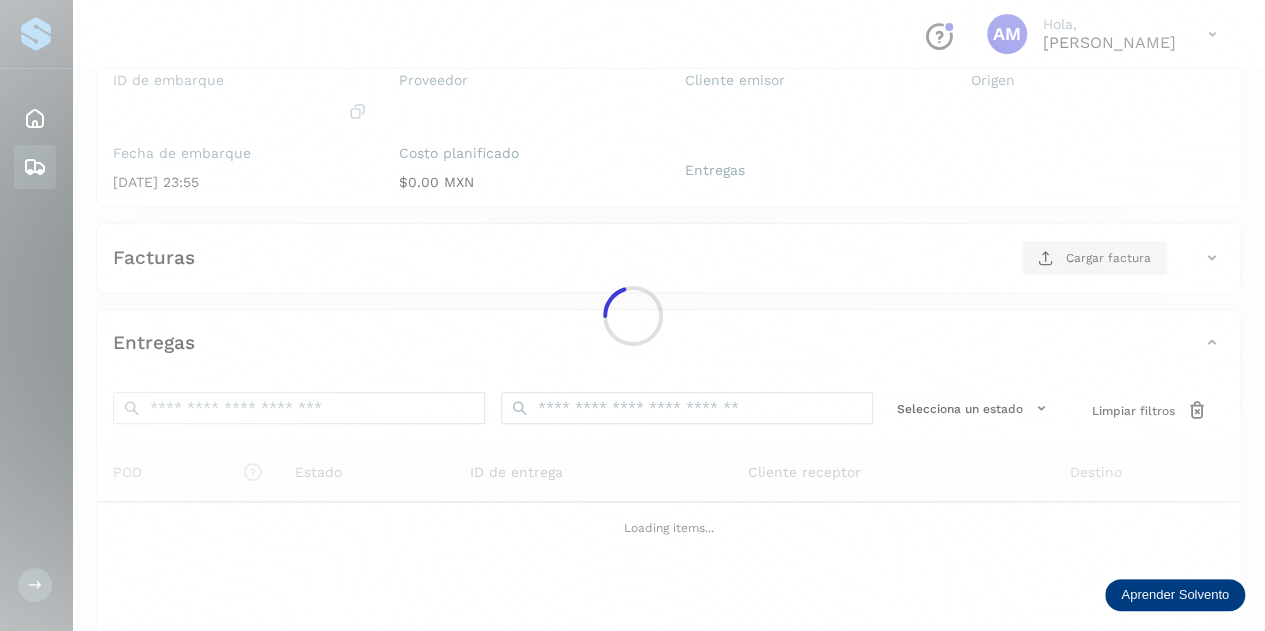 scroll, scrollTop: 300, scrollLeft: 0, axis: vertical 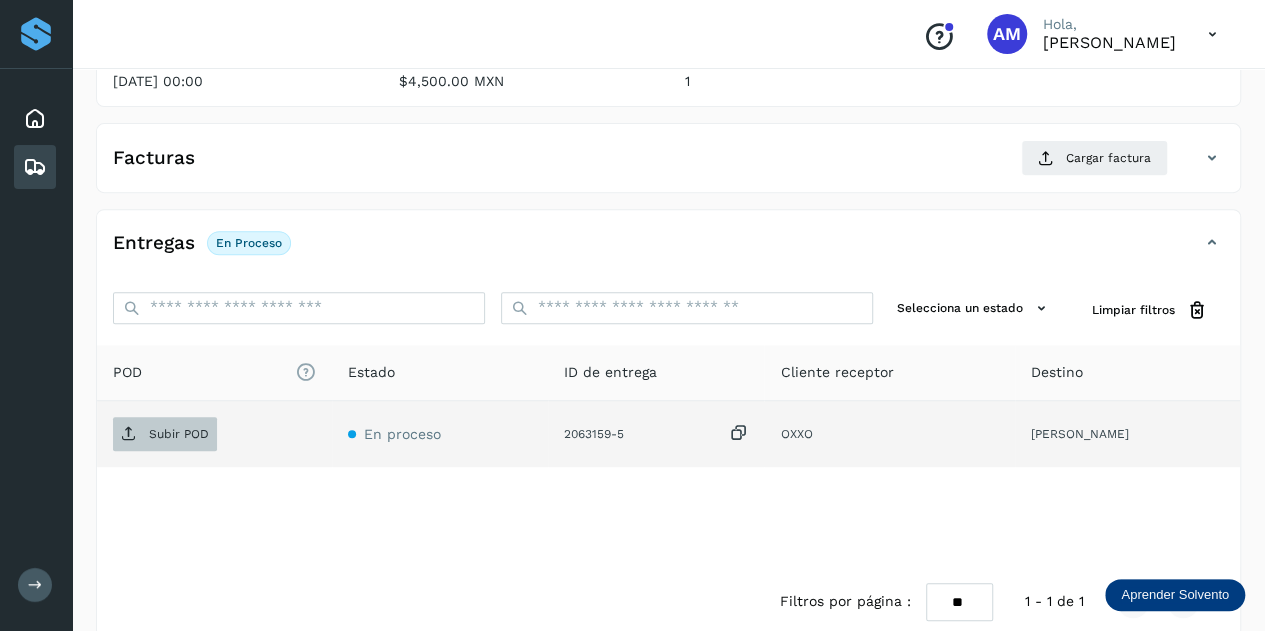 click on "Subir POD" at bounding box center [165, 434] 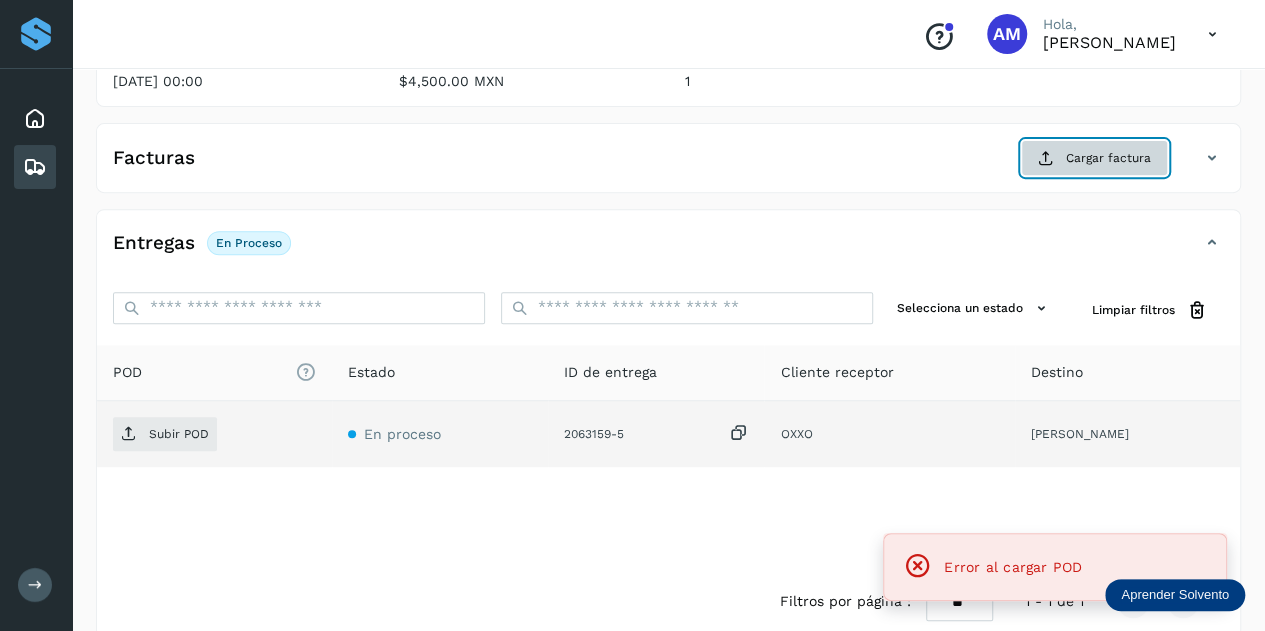 click on "Cargar factura" at bounding box center (1094, 158) 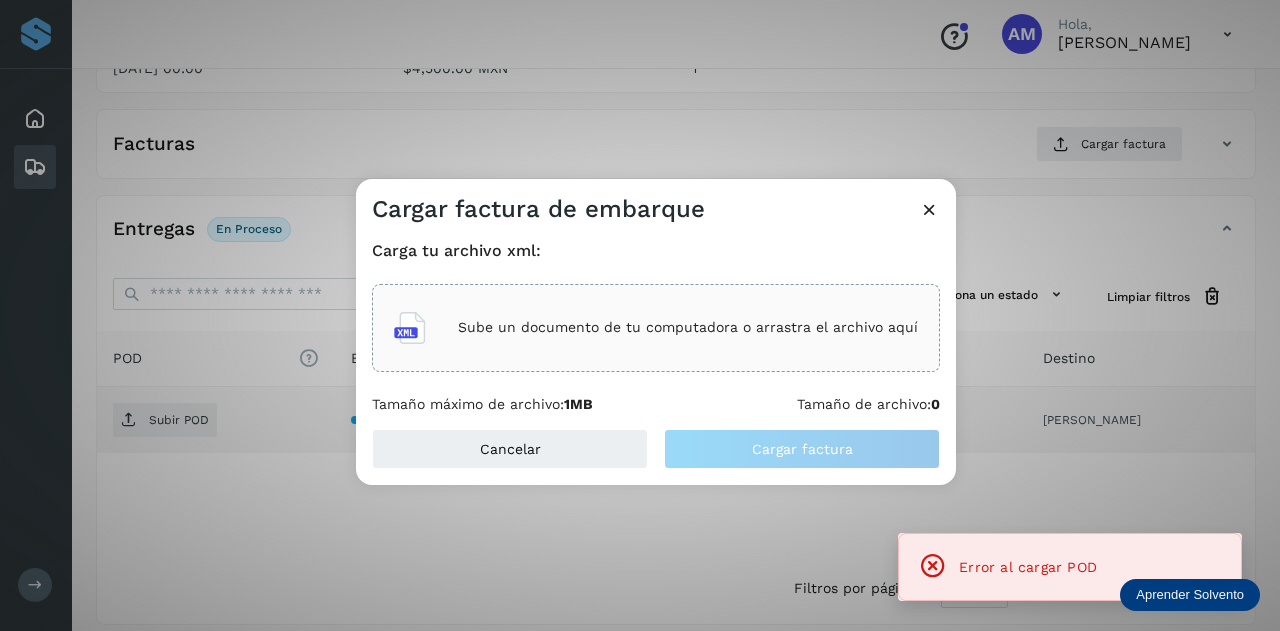 click on "Sube un documento de tu computadora o arrastra el archivo aquí" at bounding box center (688, 327) 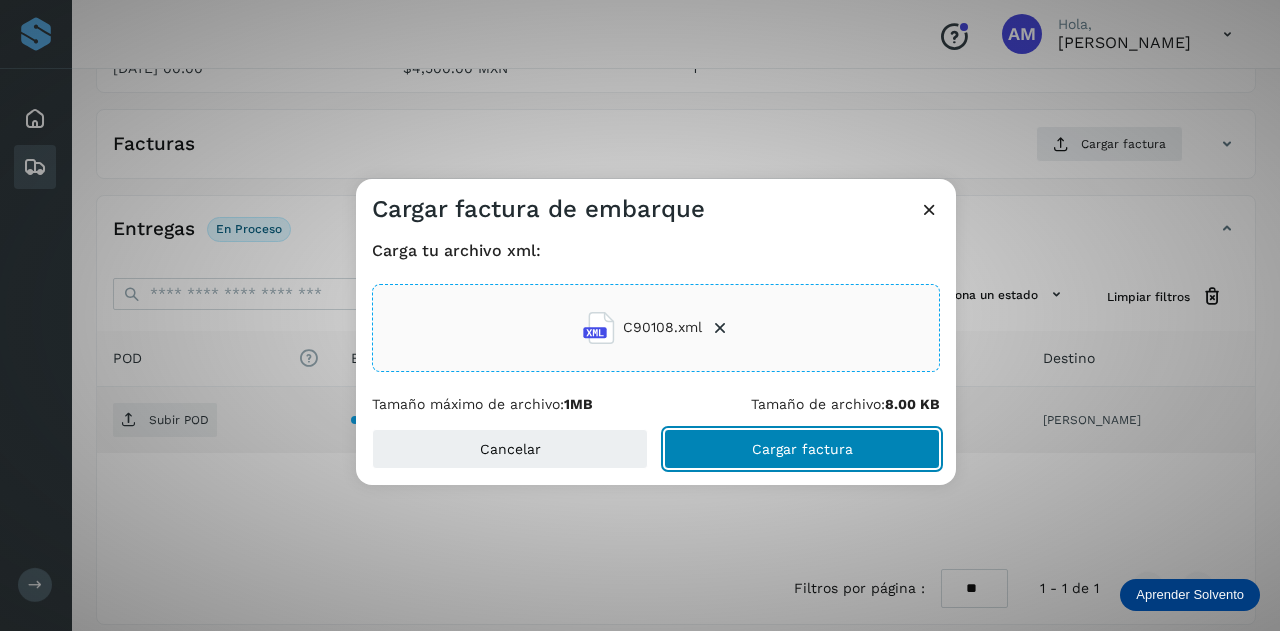 click on "Cargar factura" 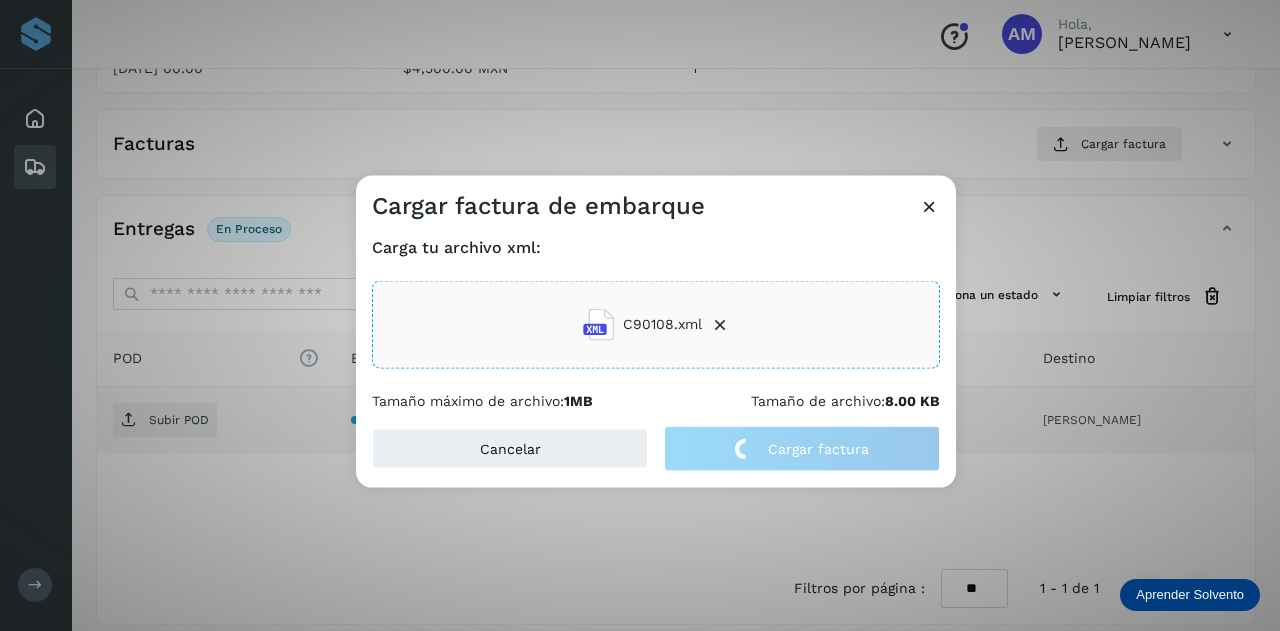 click on "Cargar factura de embarque Carga tu archivo xml: C90108.xml Tamaño máximo de archivo:  1MB Tamaño de archivo:  8.00 KB Cancelar Cargar factura" 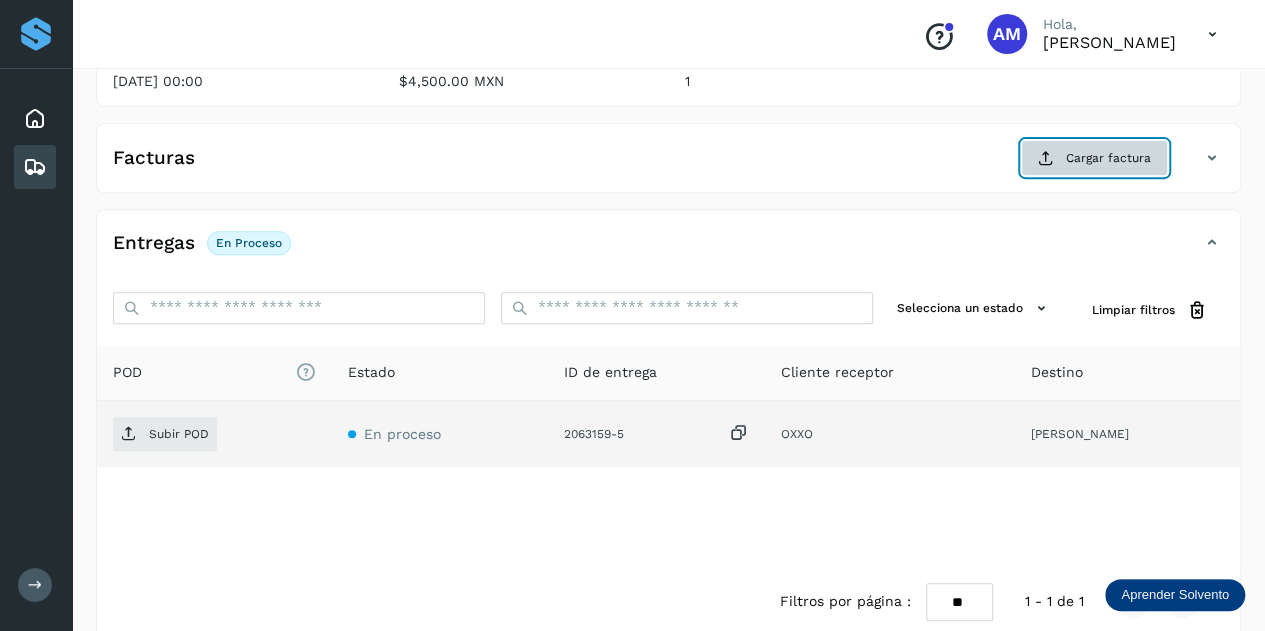 click on "Cargar factura" 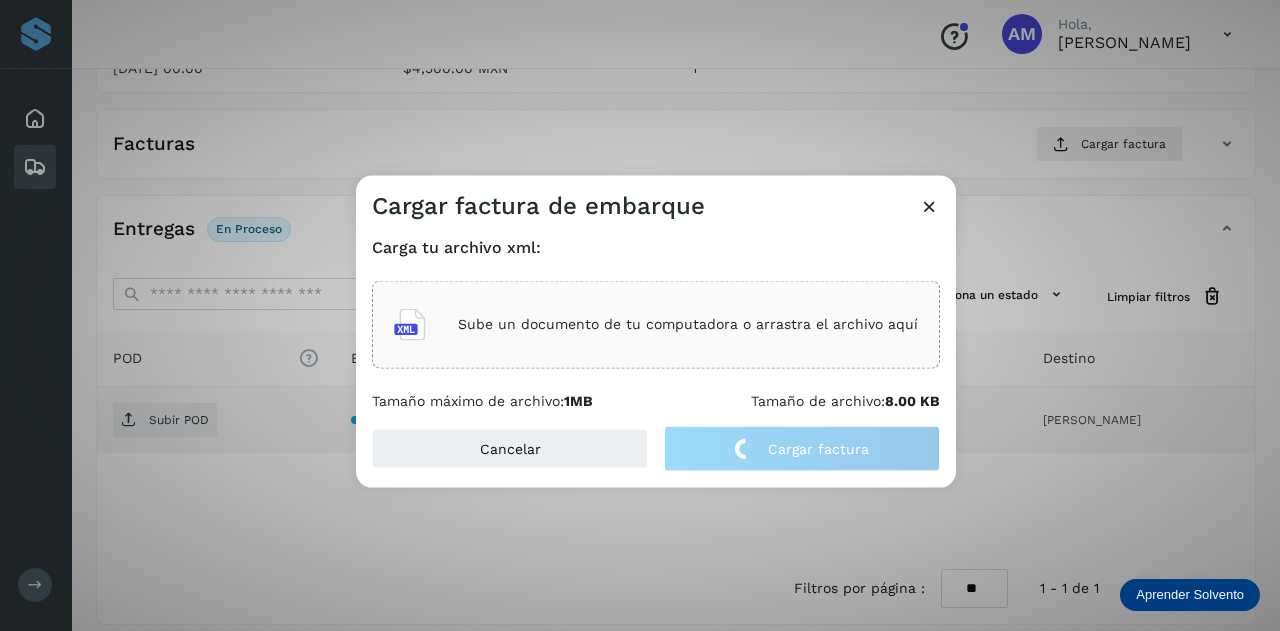 click on "Sube un documento de tu computadora o arrastra el archivo aquí" at bounding box center [688, 324] 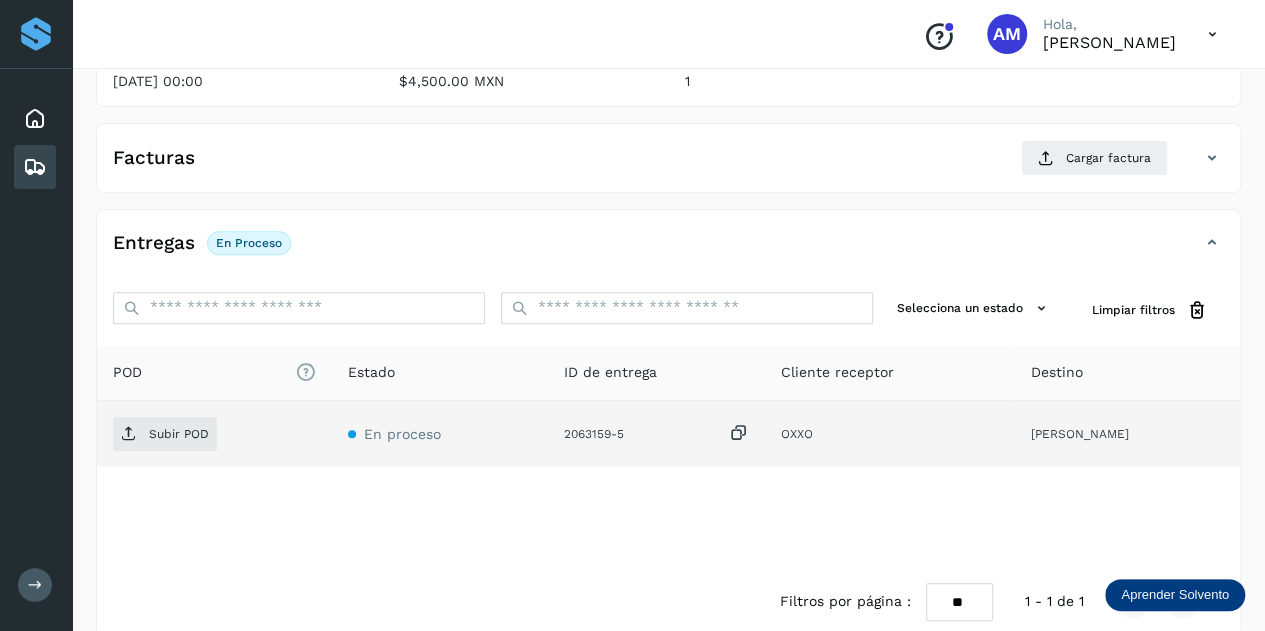 click on "Subir POD" 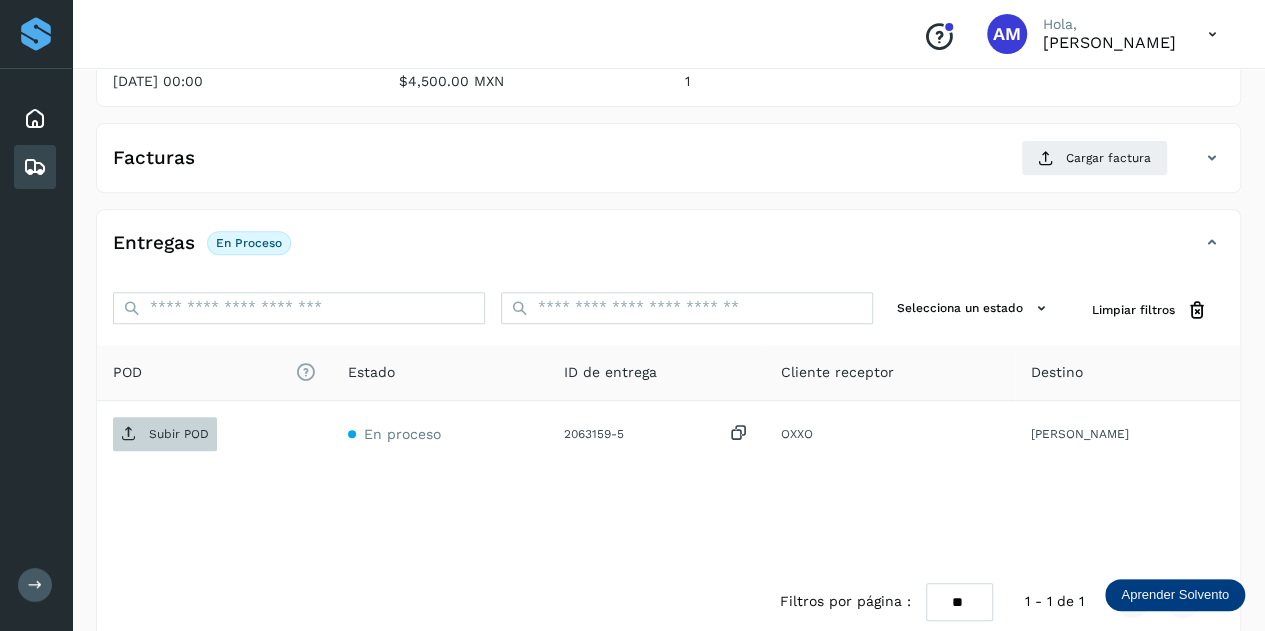 click on "Subir POD" at bounding box center [165, 434] 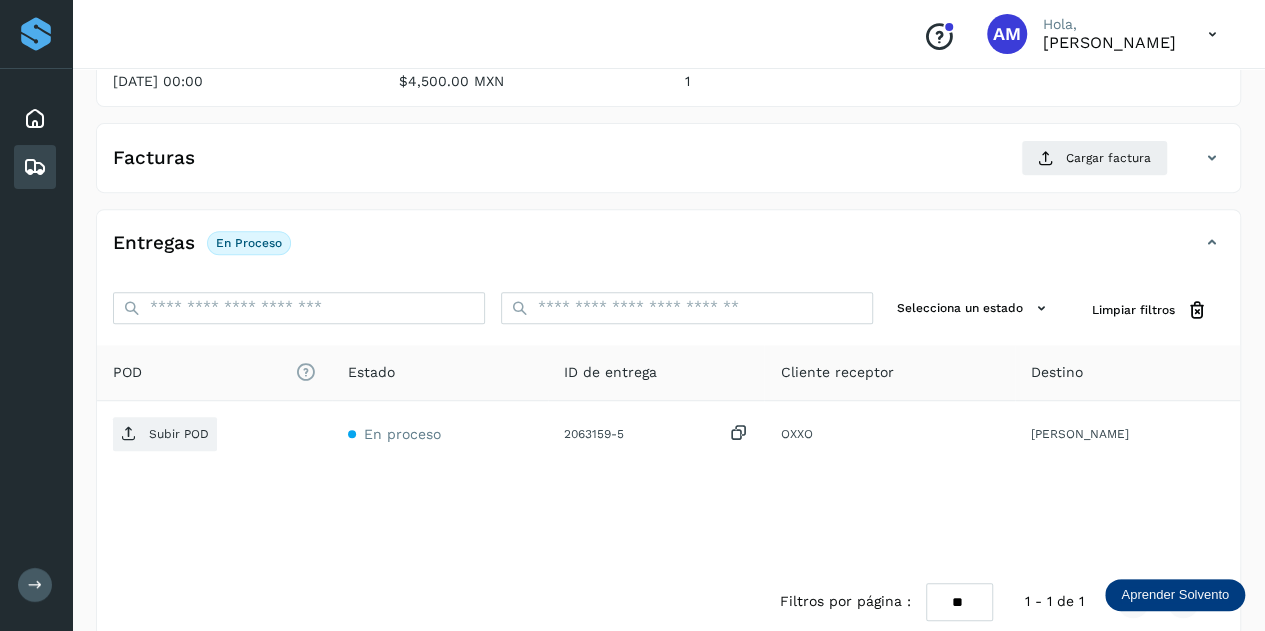 scroll, scrollTop: 40, scrollLeft: 0, axis: vertical 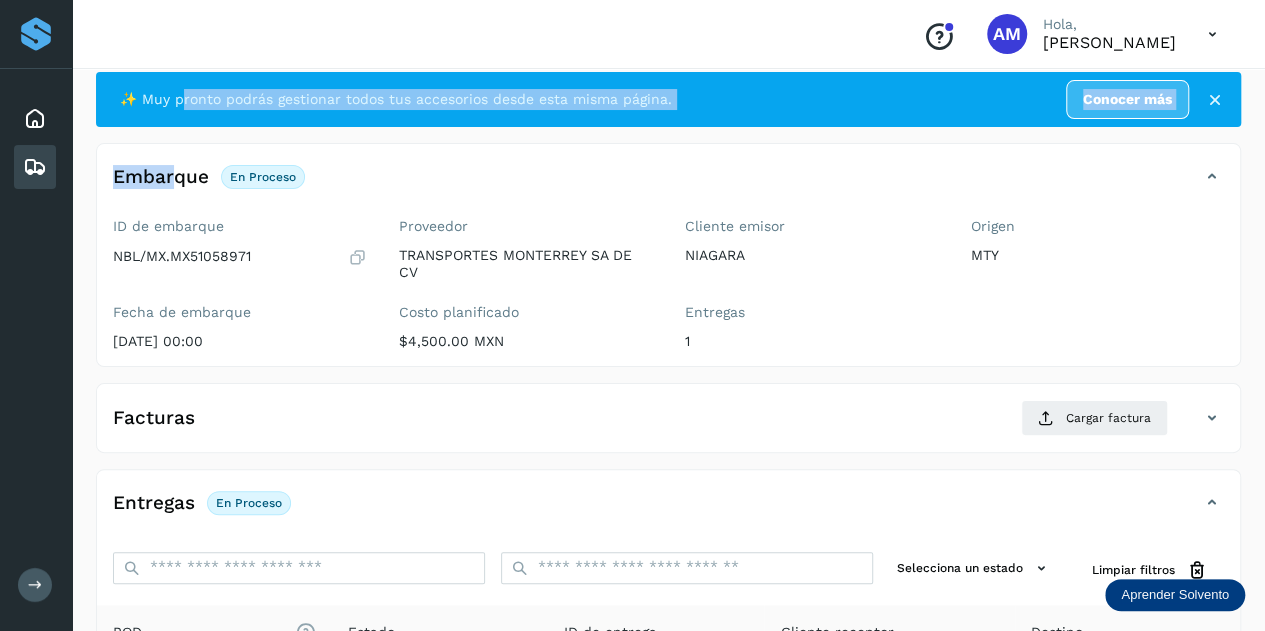 drag, startPoint x: 171, startPoint y: 188, endPoint x: 178, endPoint y: 110, distance: 78.31347 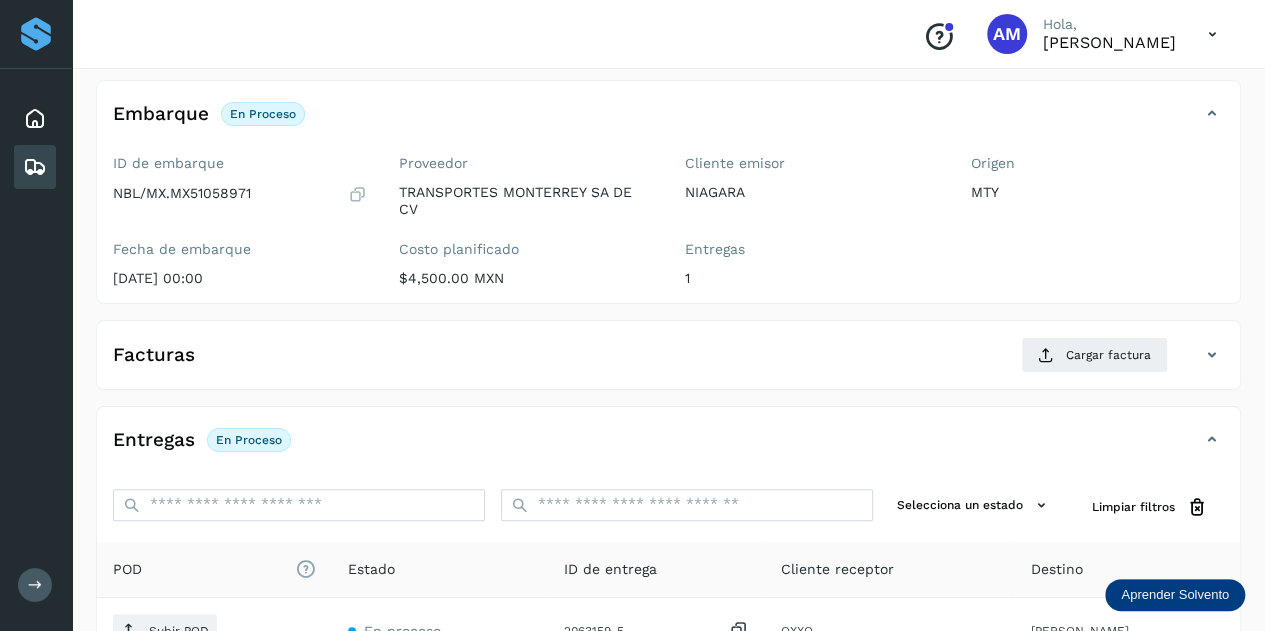 scroll, scrollTop: 0, scrollLeft: 0, axis: both 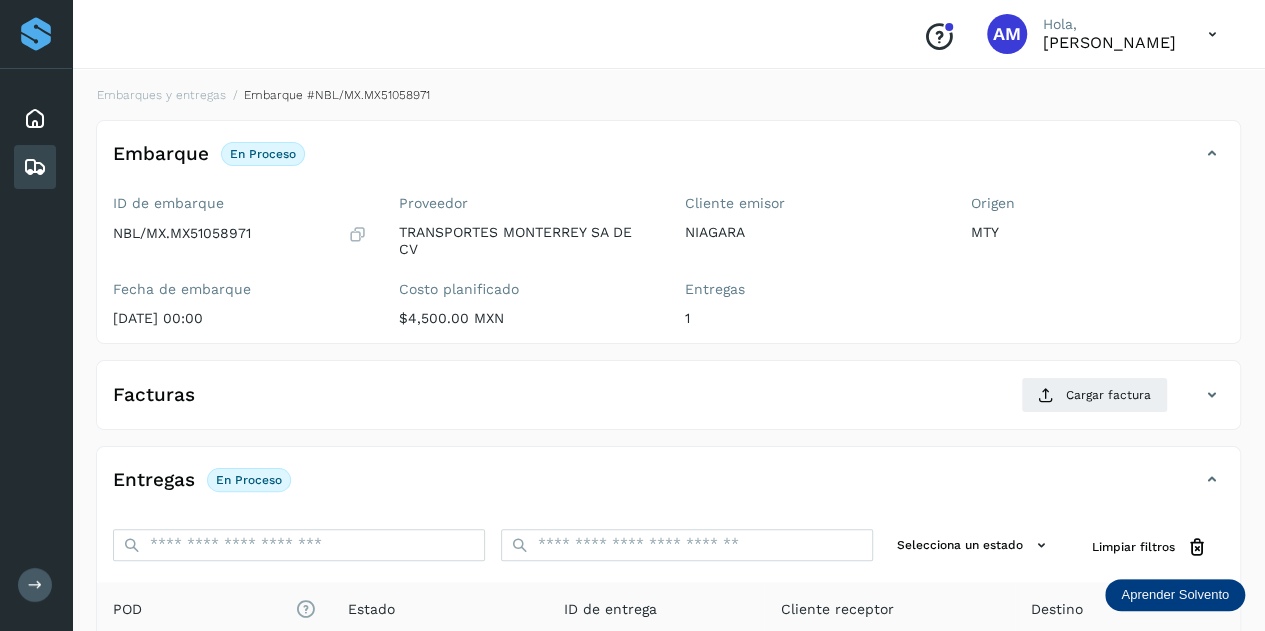 click on "Embarques y entregas" 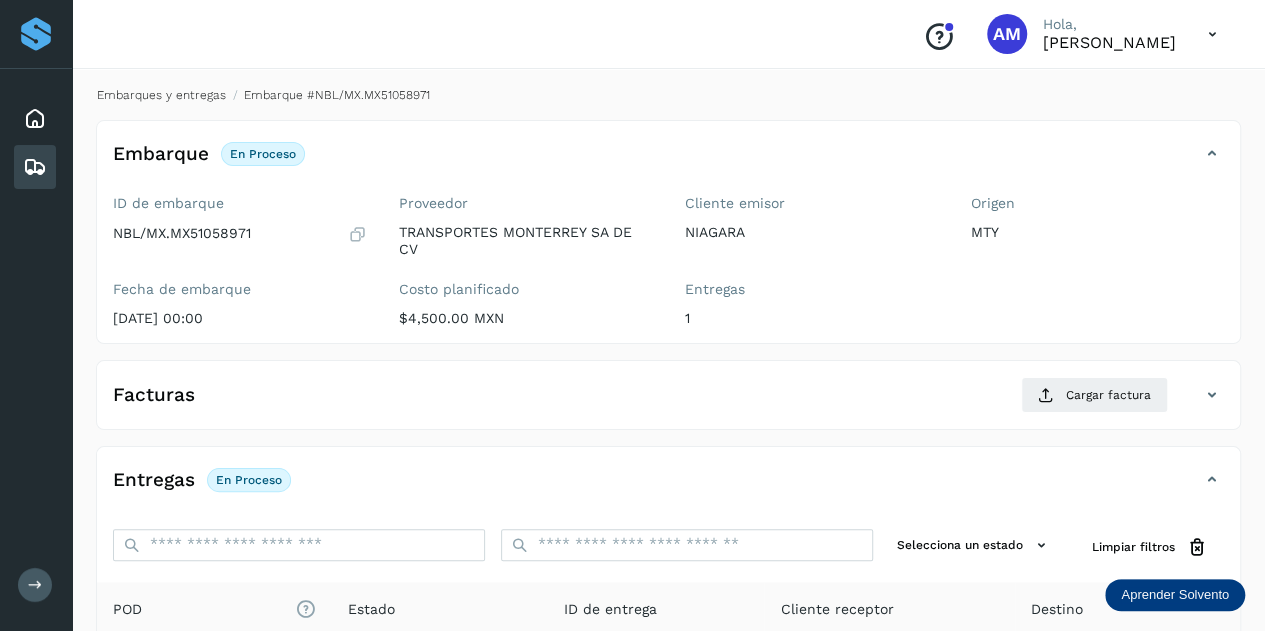 click on "Embarques y entregas" at bounding box center [161, 95] 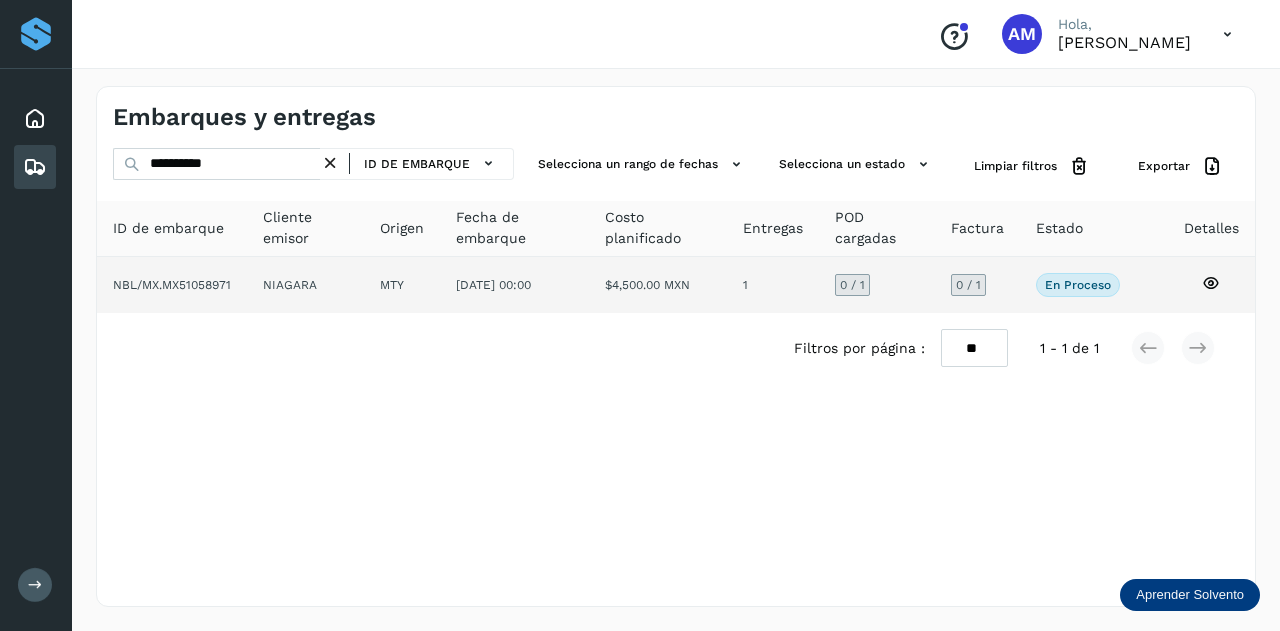 click on "NBL/MX.MX51058971" 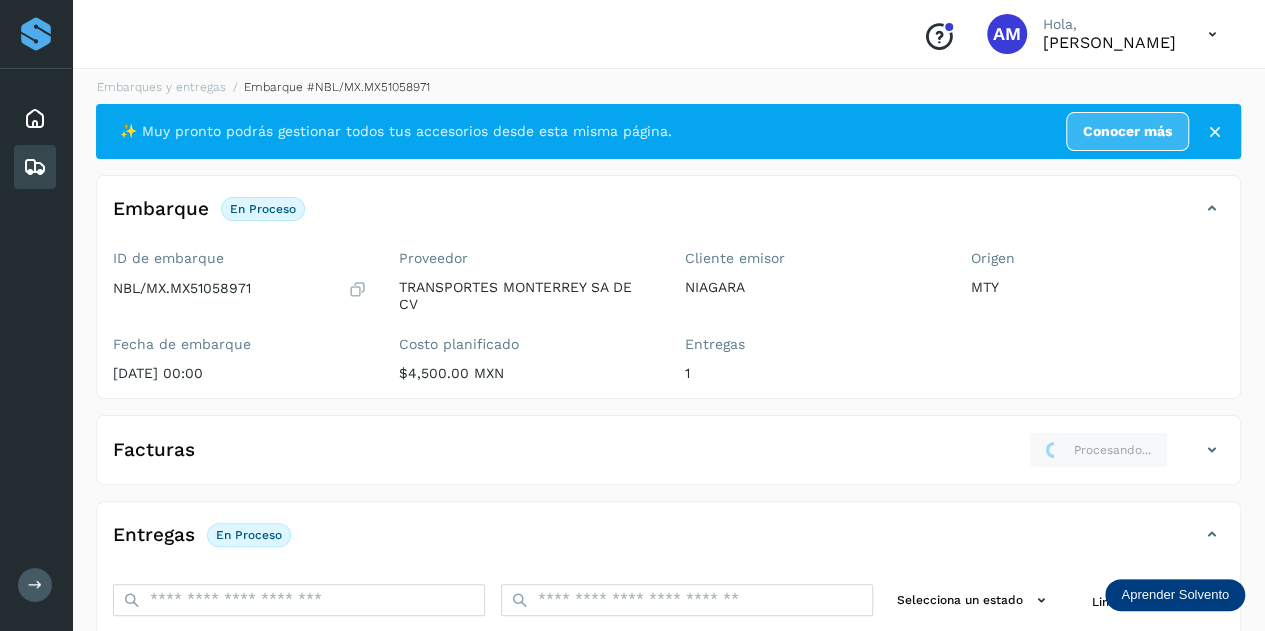 scroll, scrollTop: 0, scrollLeft: 0, axis: both 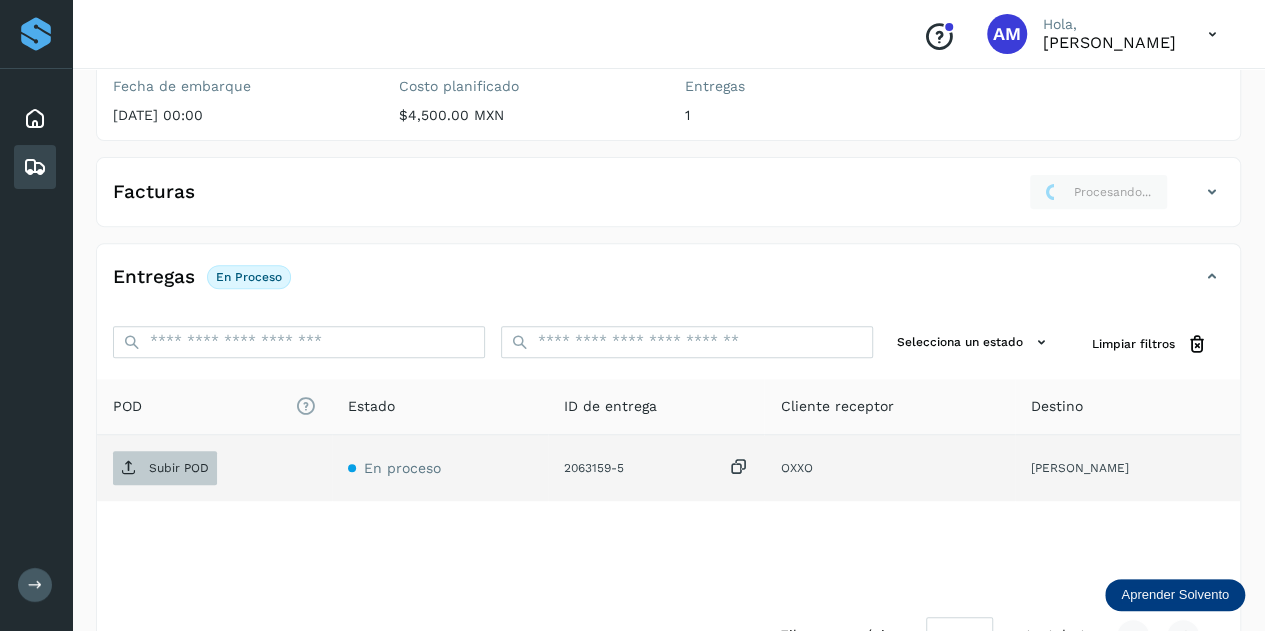 click on "Subir POD" at bounding box center [165, 468] 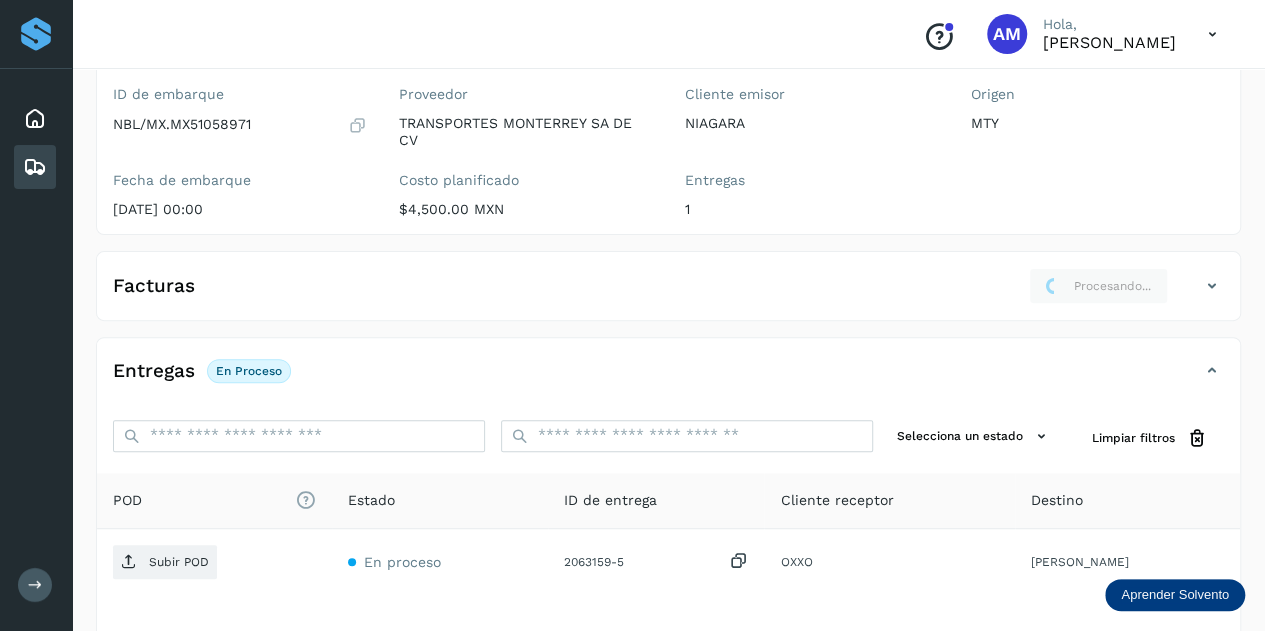 scroll, scrollTop: 0, scrollLeft: 0, axis: both 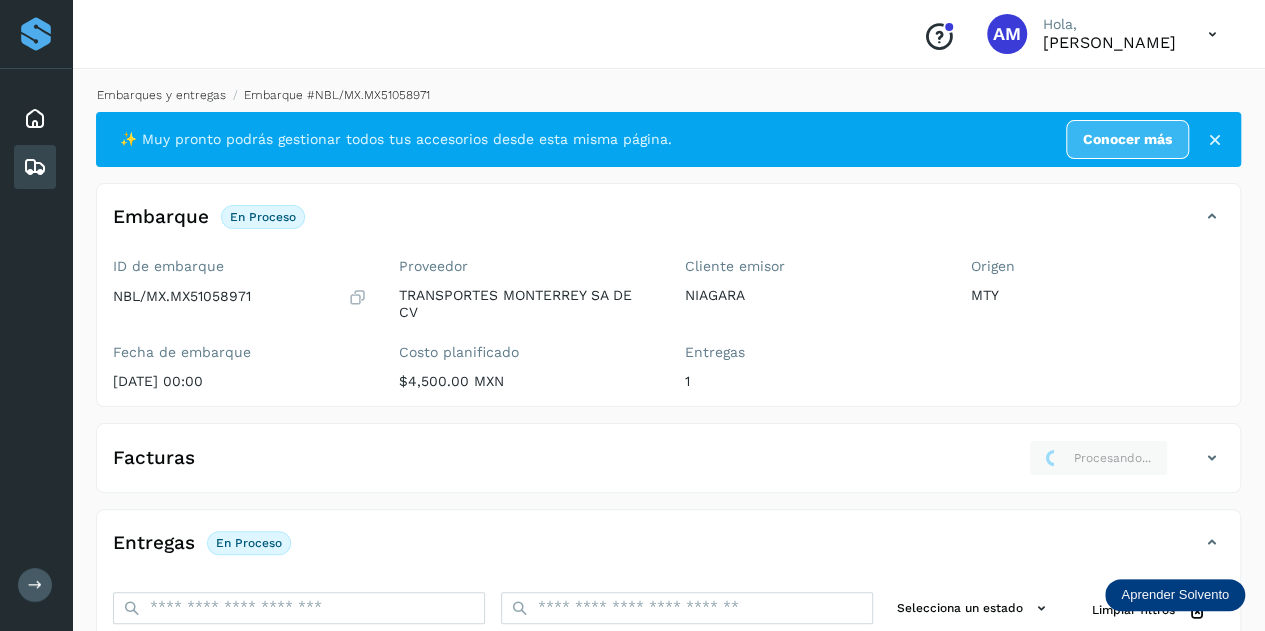 click on "Embarques y entregas" at bounding box center [161, 95] 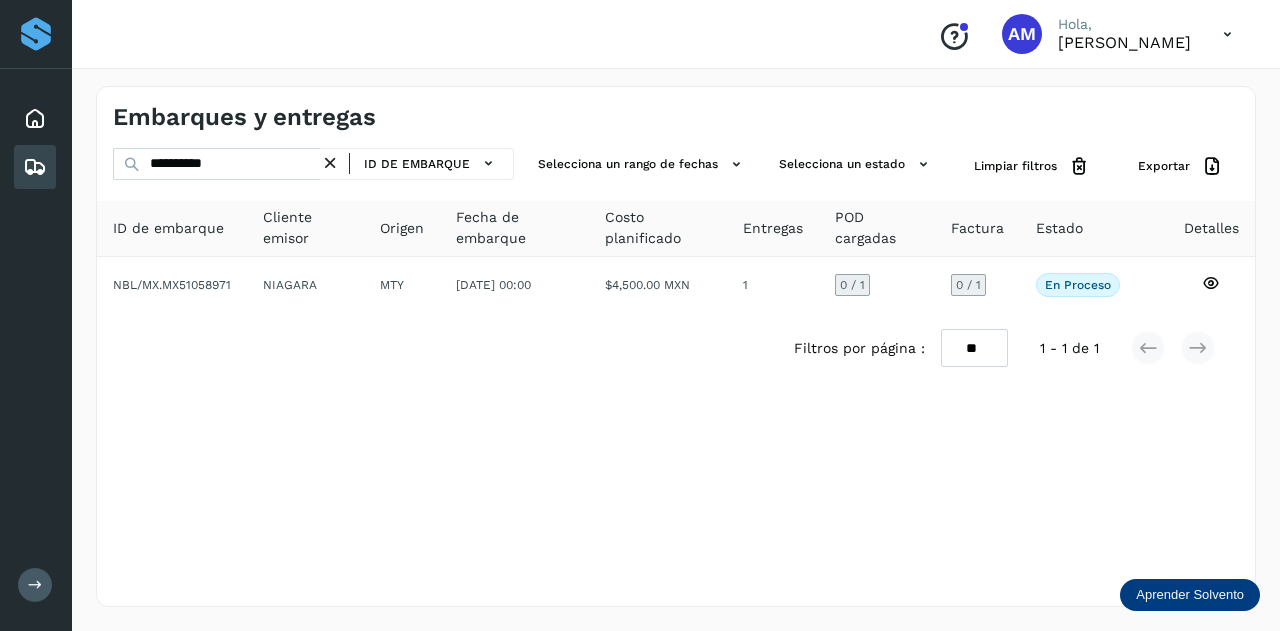 click at bounding box center [330, 163] 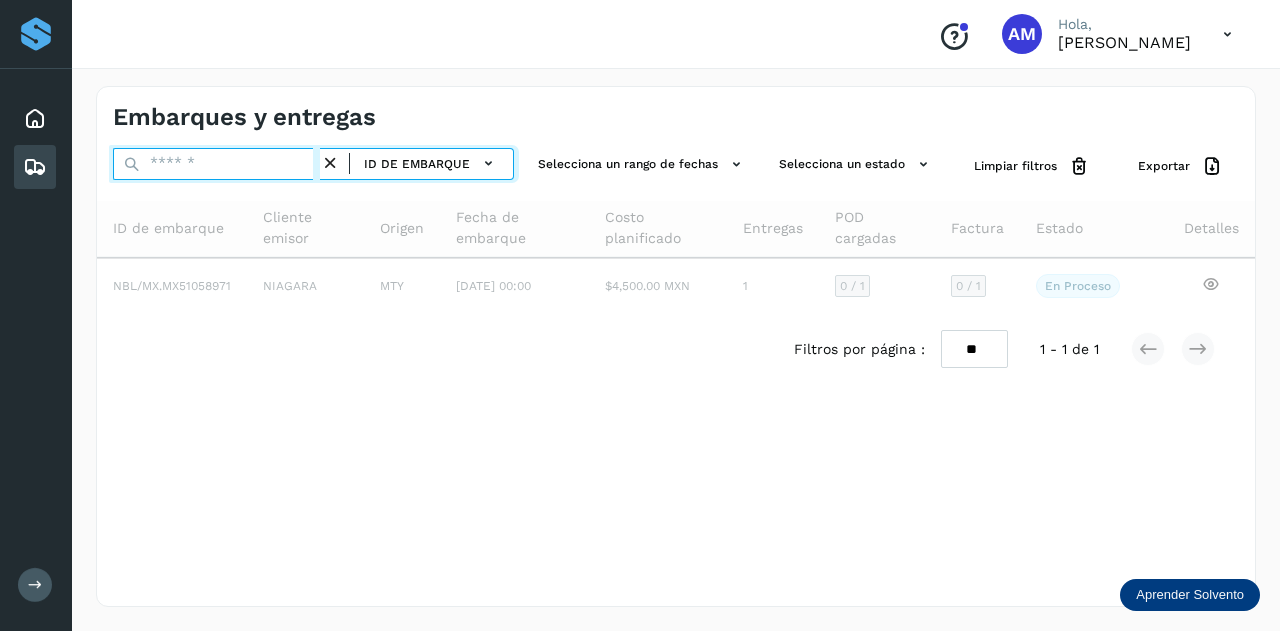 click at bounding box center [216, 164] 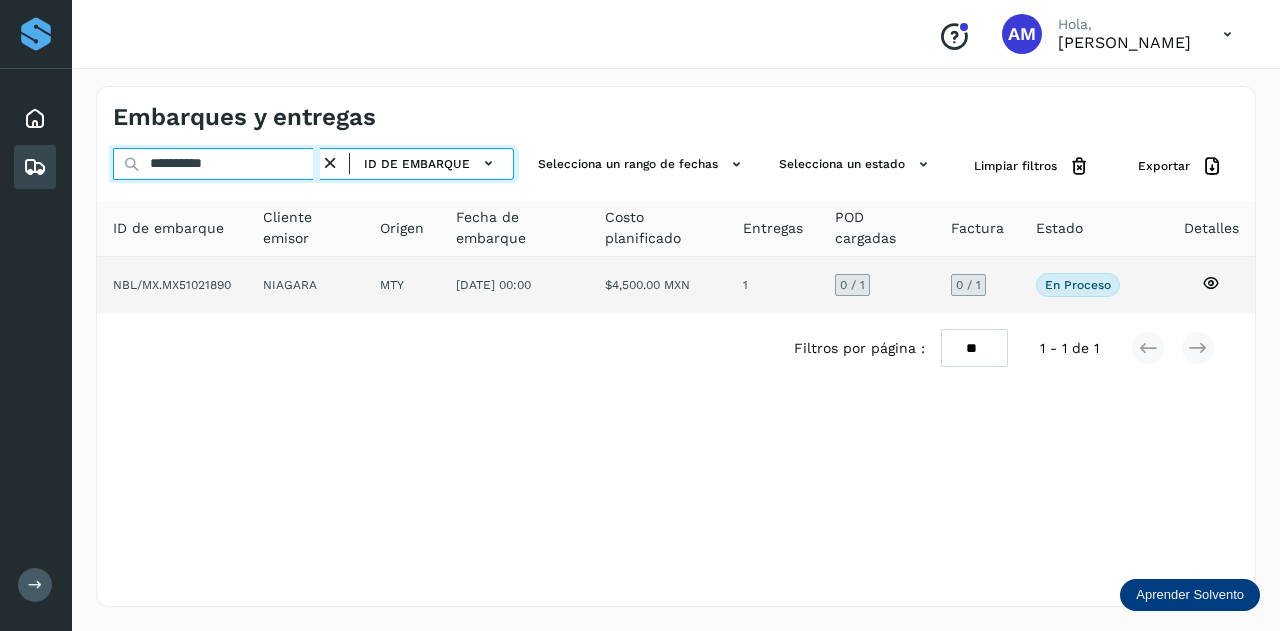 type on "**********" 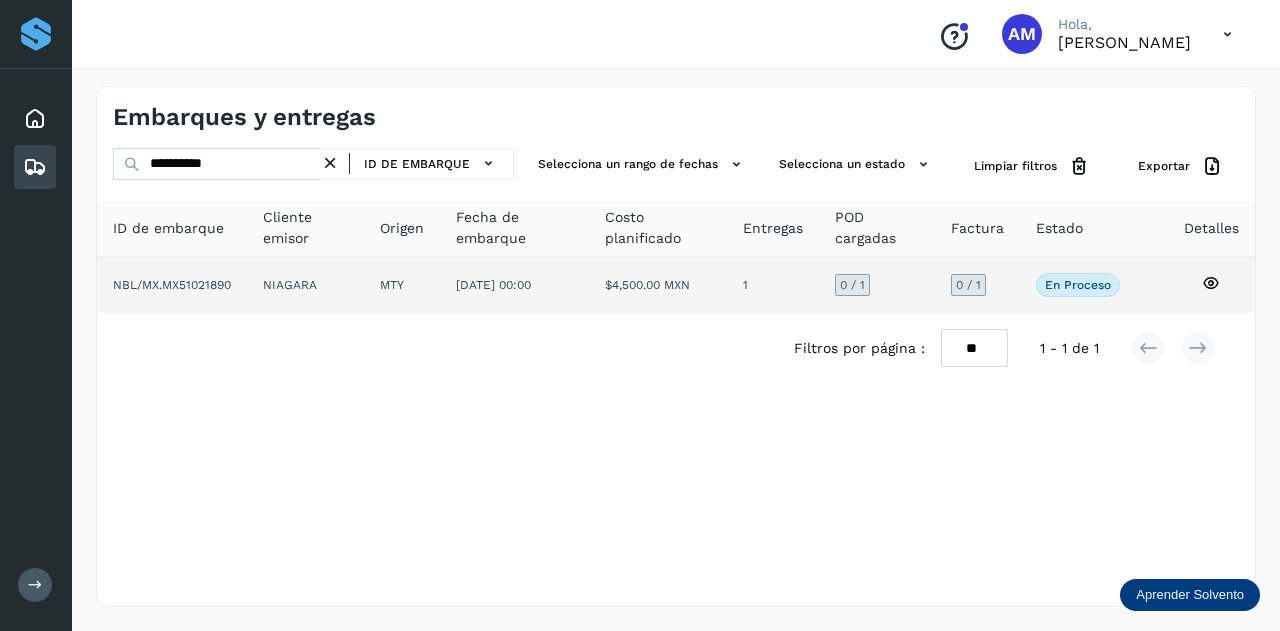click on "NIAGARA" 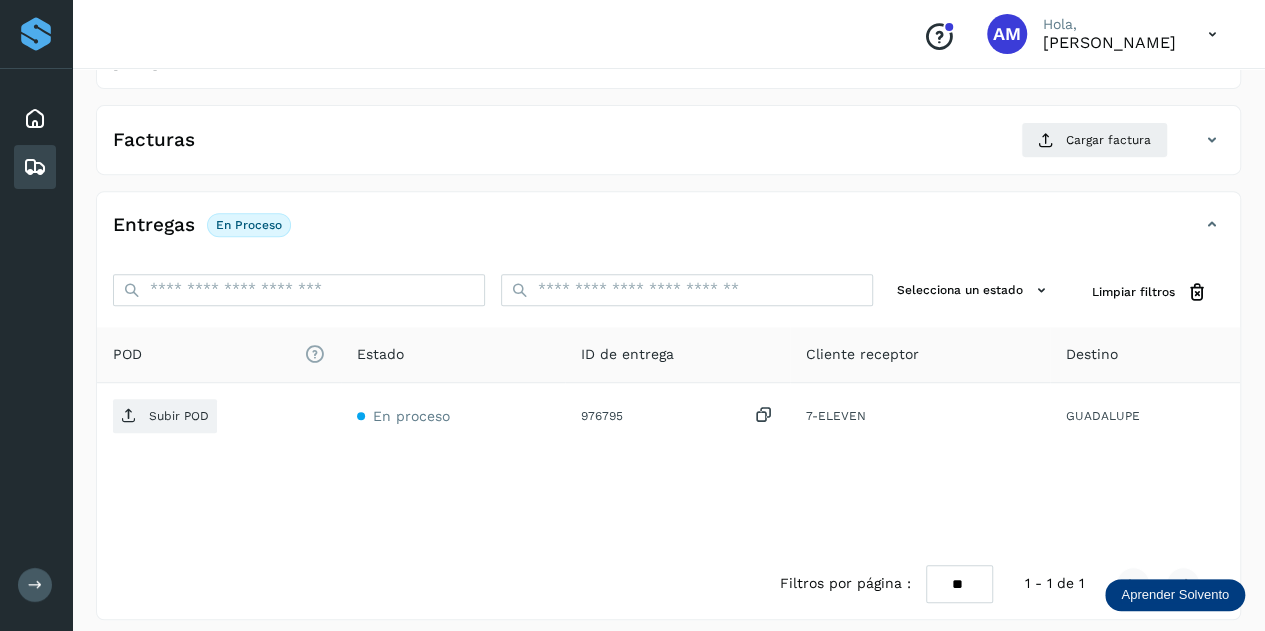 scroll, scrollTop: 320, scrollLeft: 0, axis: vertical 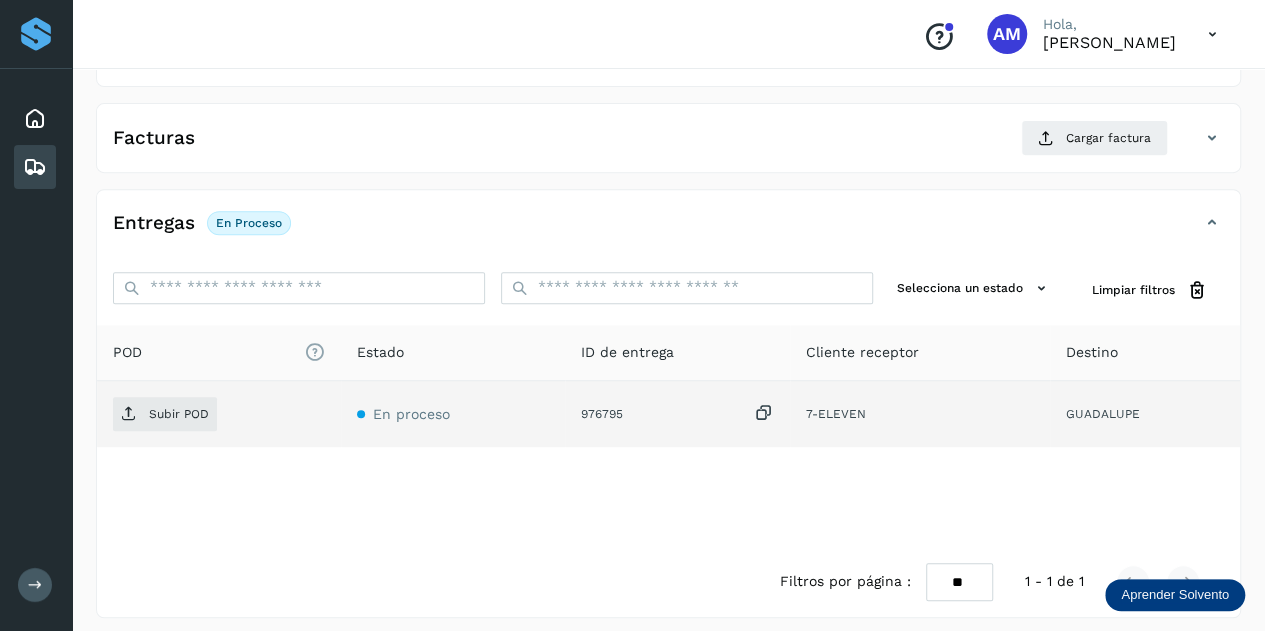 click on "976795" 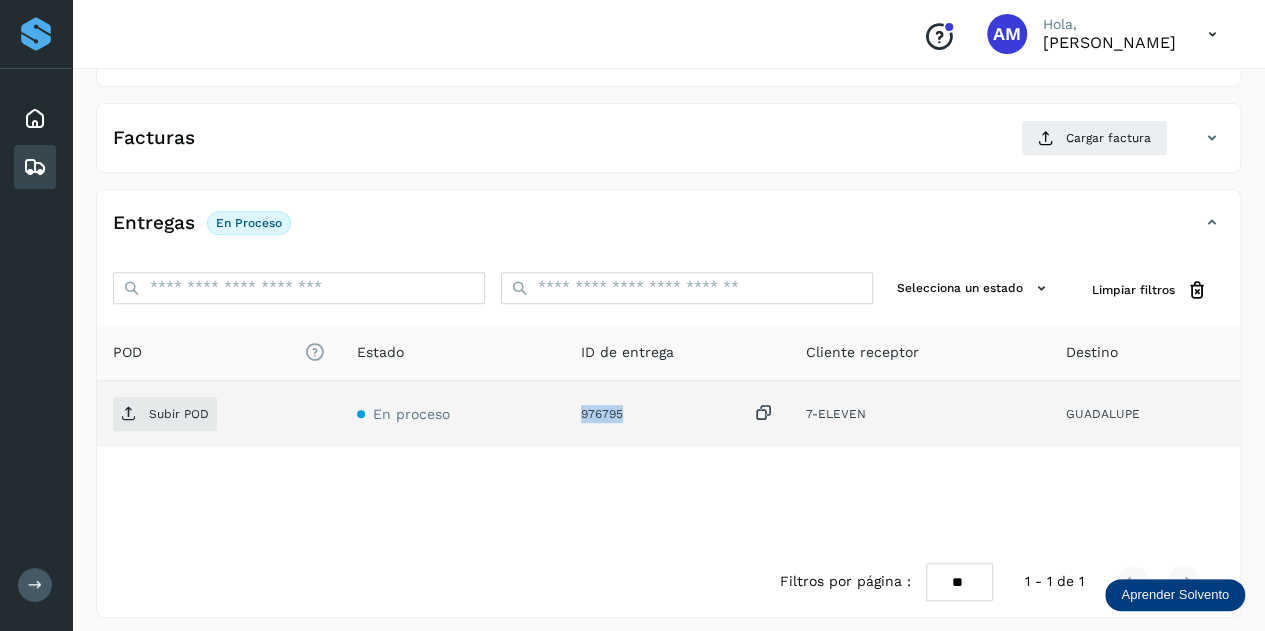 click on "976795" 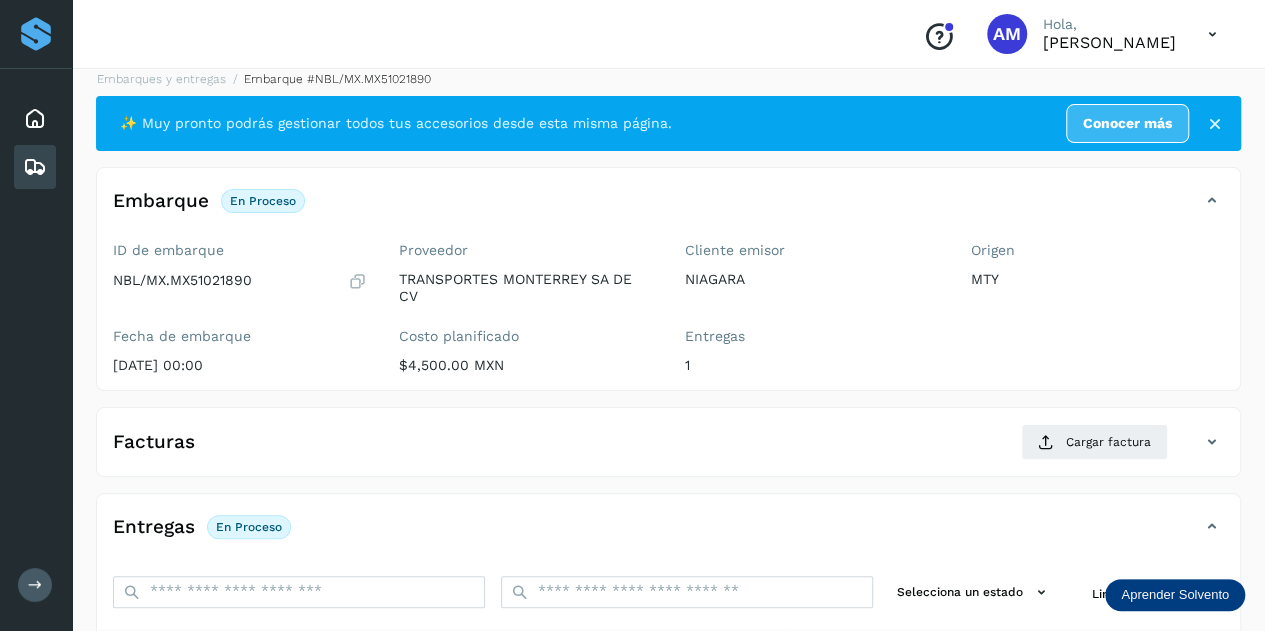 scroll, scrollTop: 8, scrollLeft: 0, axis: vertical 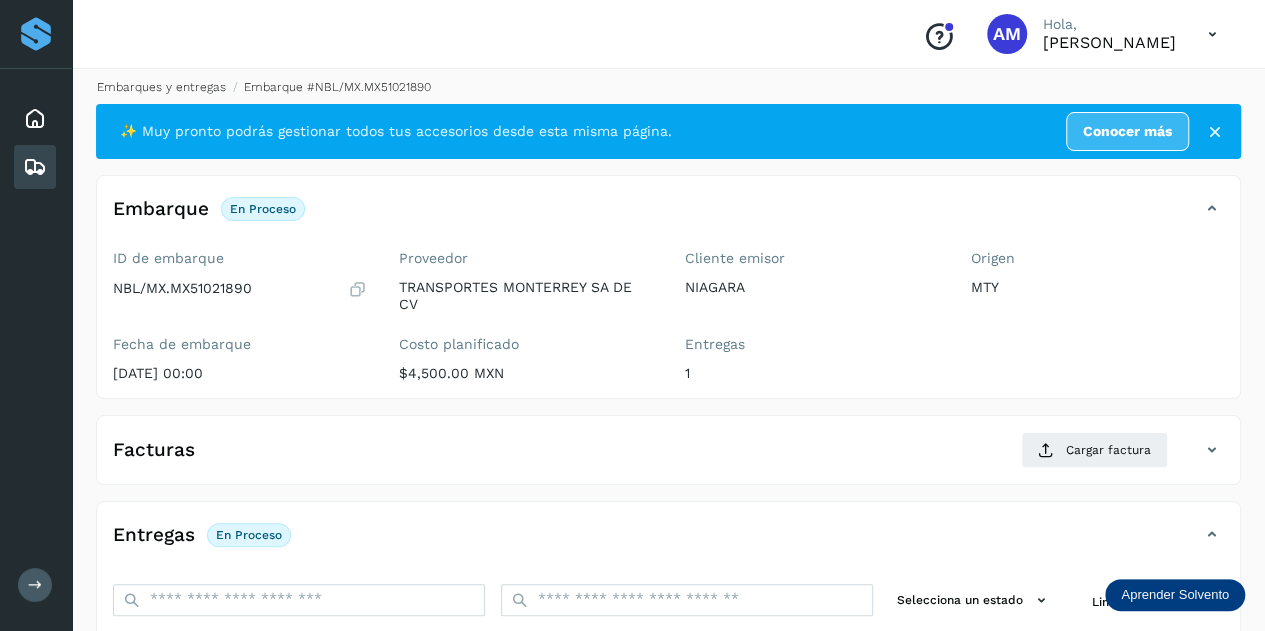 click on "Embarques y entregas" at bounding box center [161, 87] 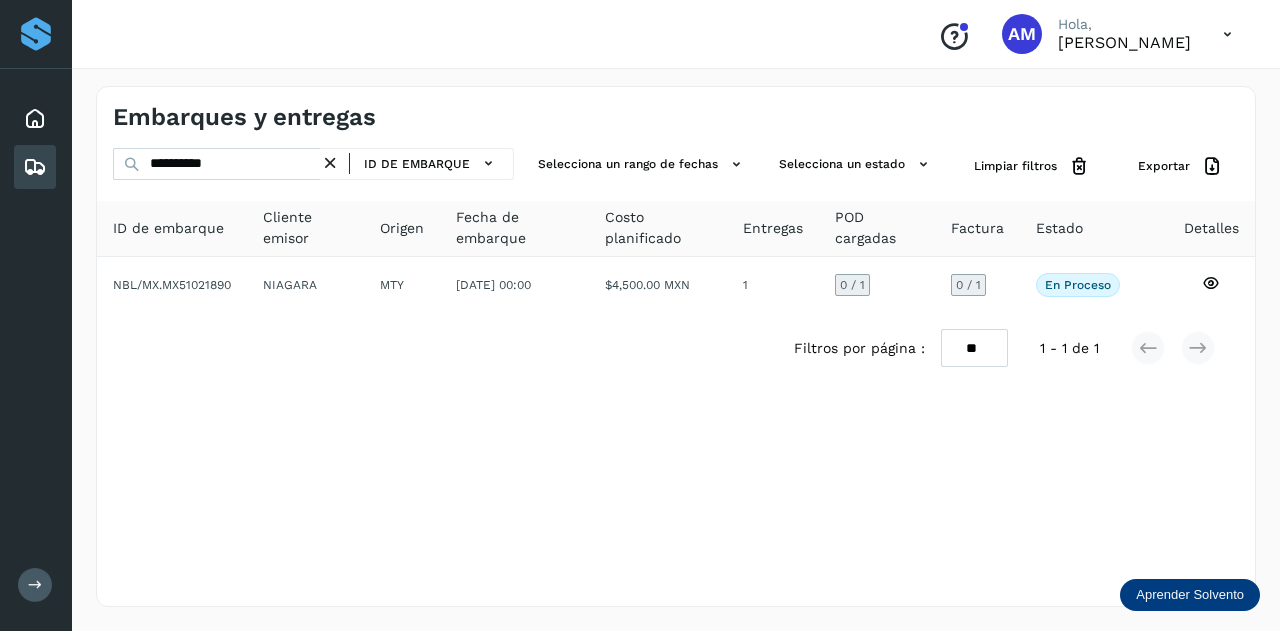 click at bounding box center (330, 163) 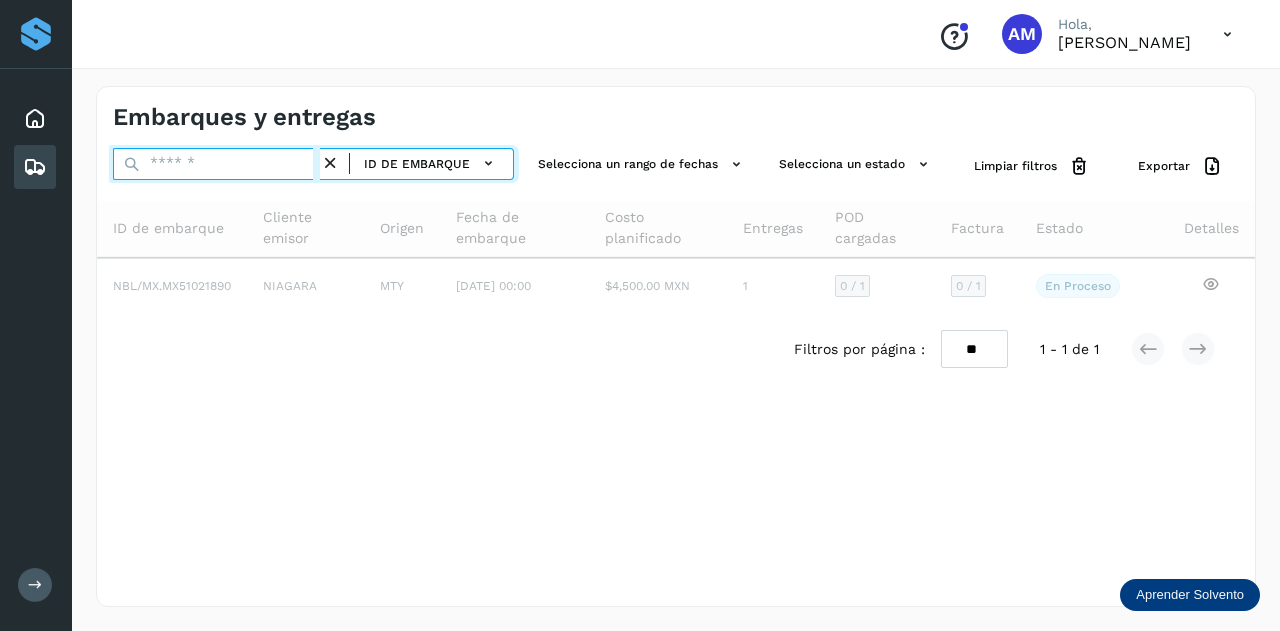 click at bounding box center (216, 164) 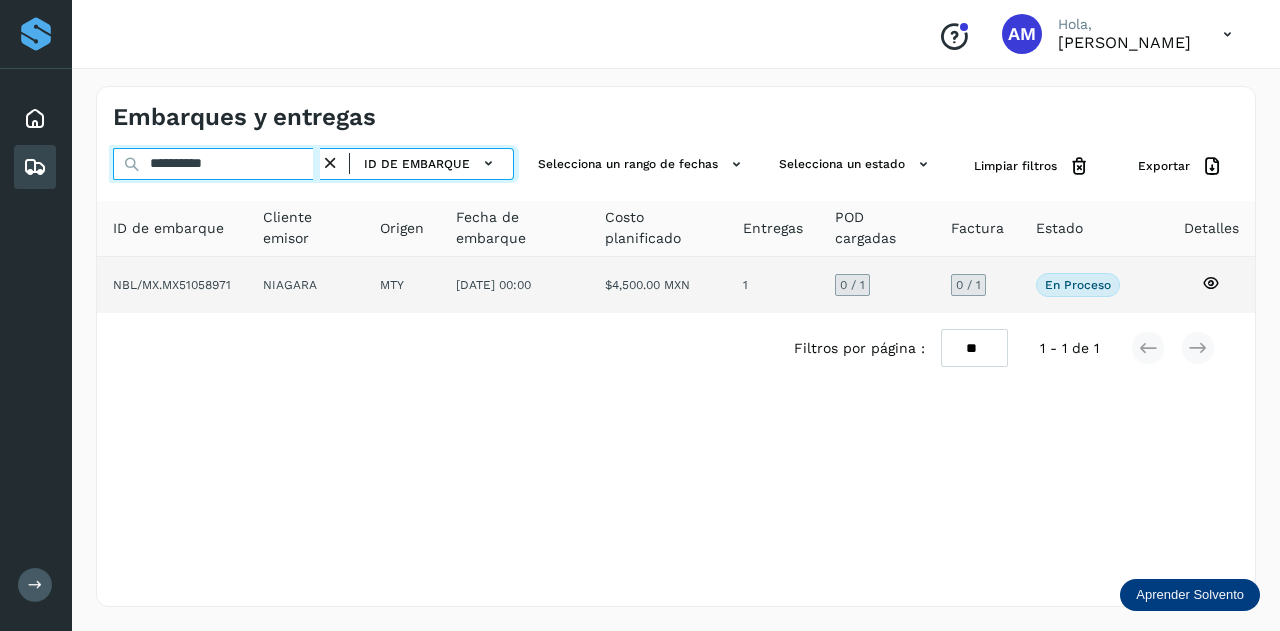 type on "**********" 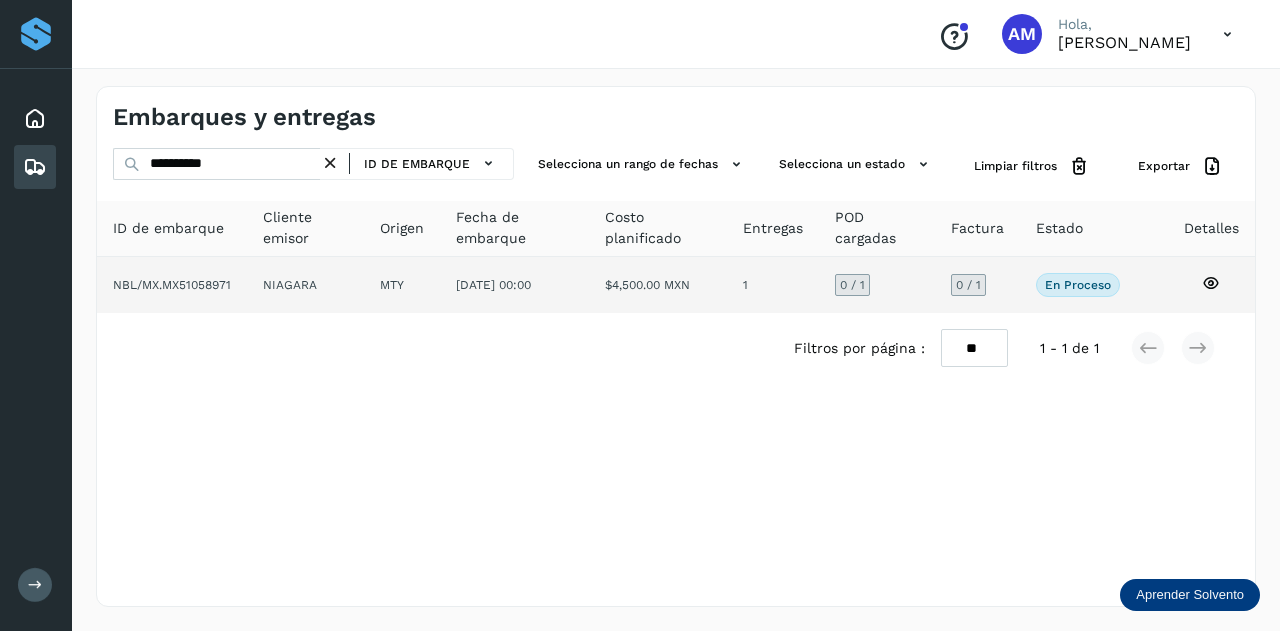 click on "NIAGARA" 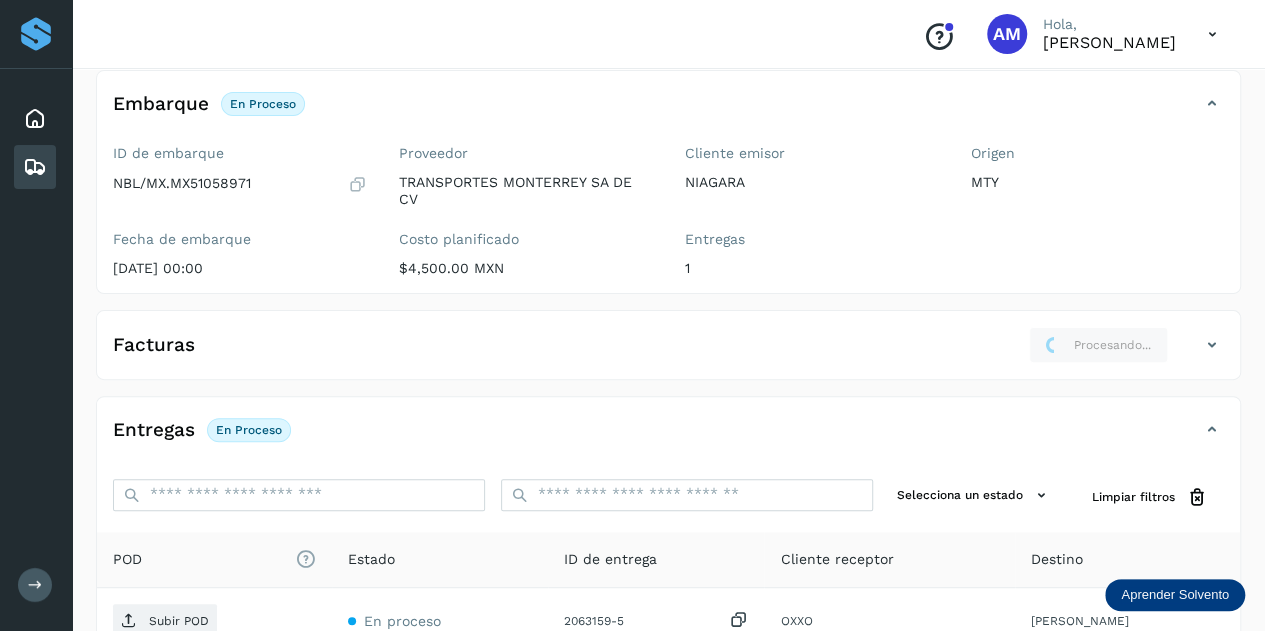 scroll, scrollTop: 0, scrollLeft: 0, axis: both 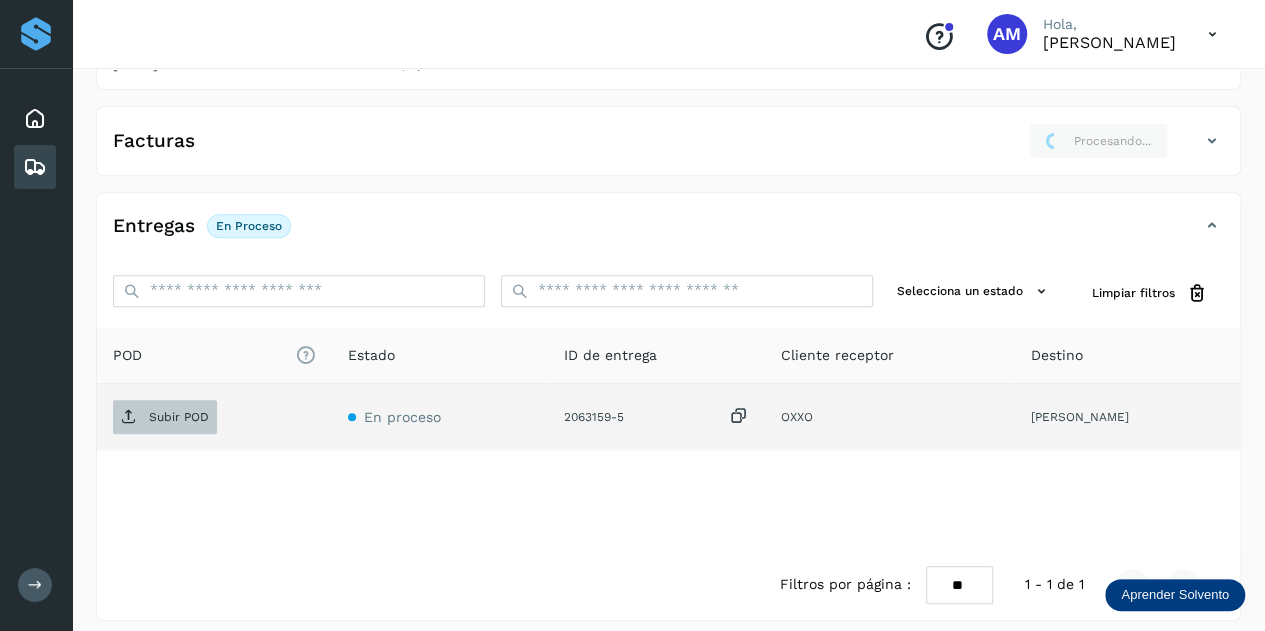 click on "Subir POD" at bounding box center [179, 417] 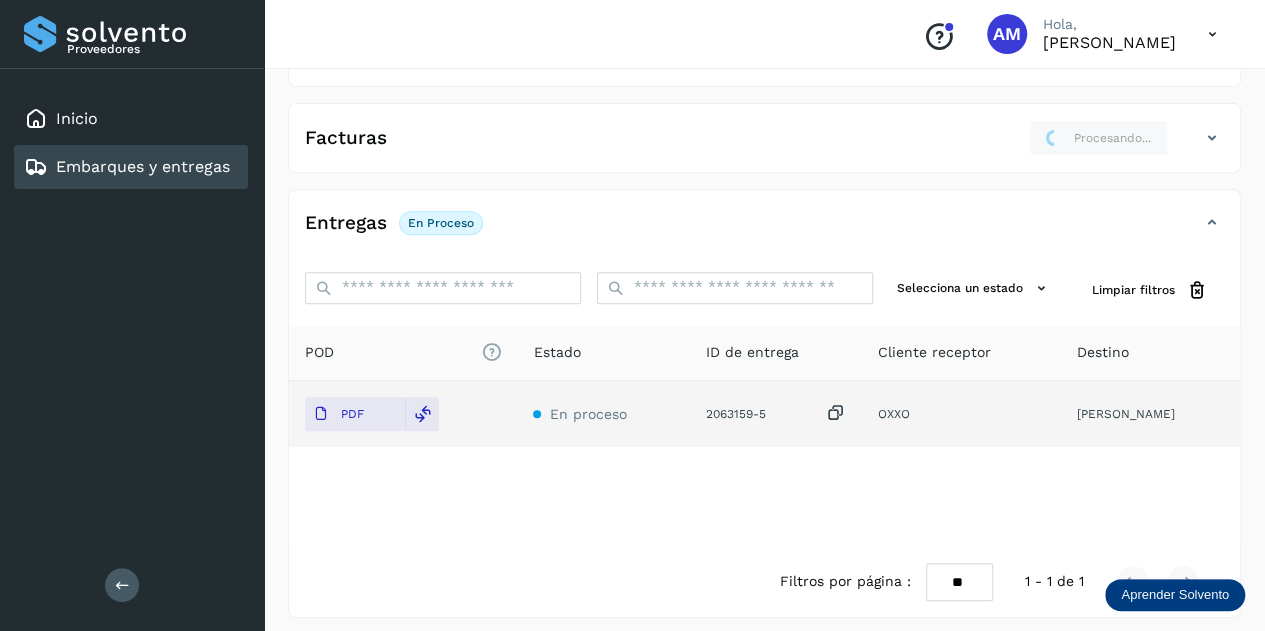 scroll, scrollTop: 327, scrollLeft: 0, axis: vertical 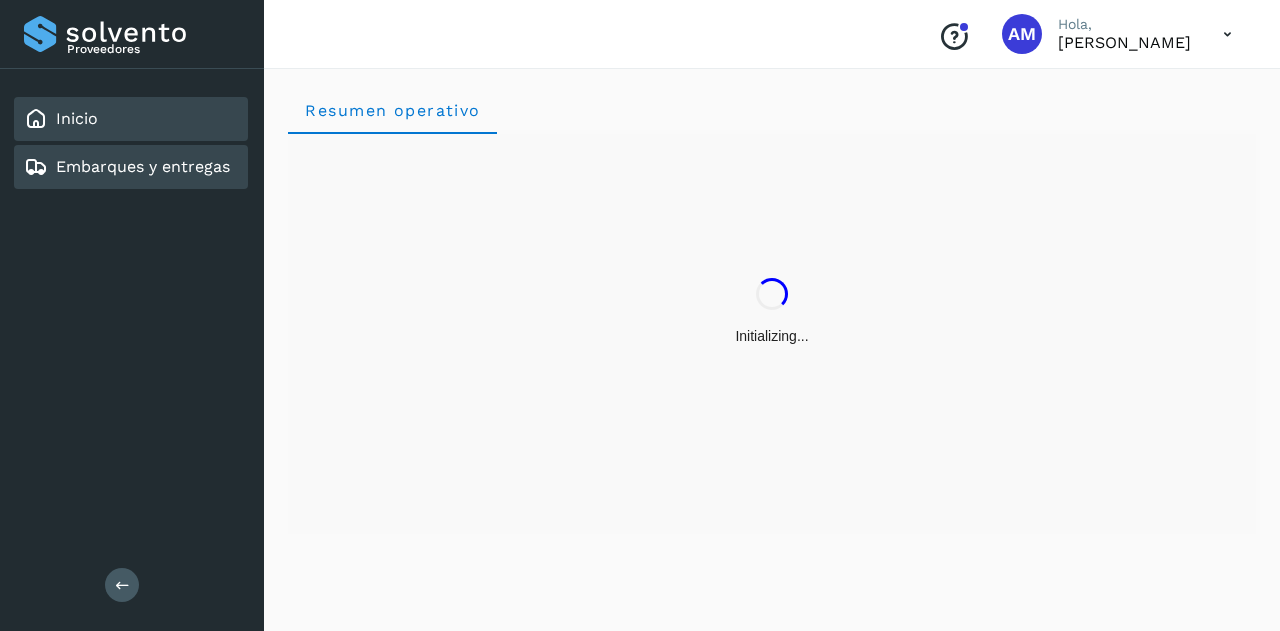 click on "Embarques y entregas" 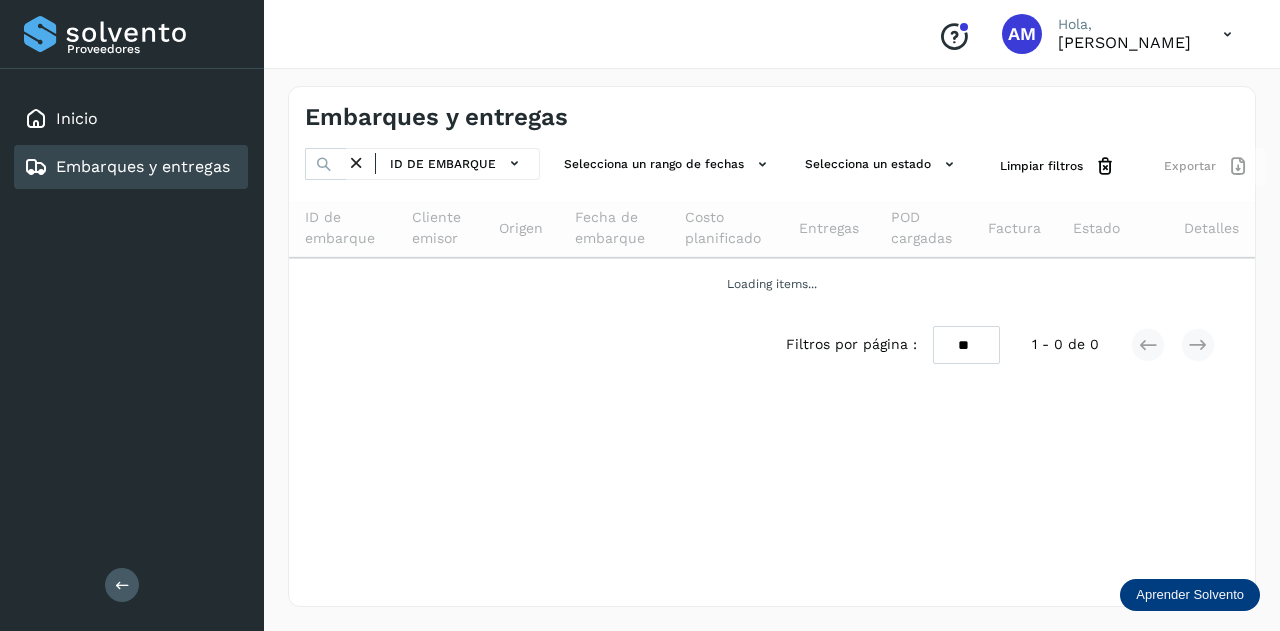 click at bounding box center [122, 584] 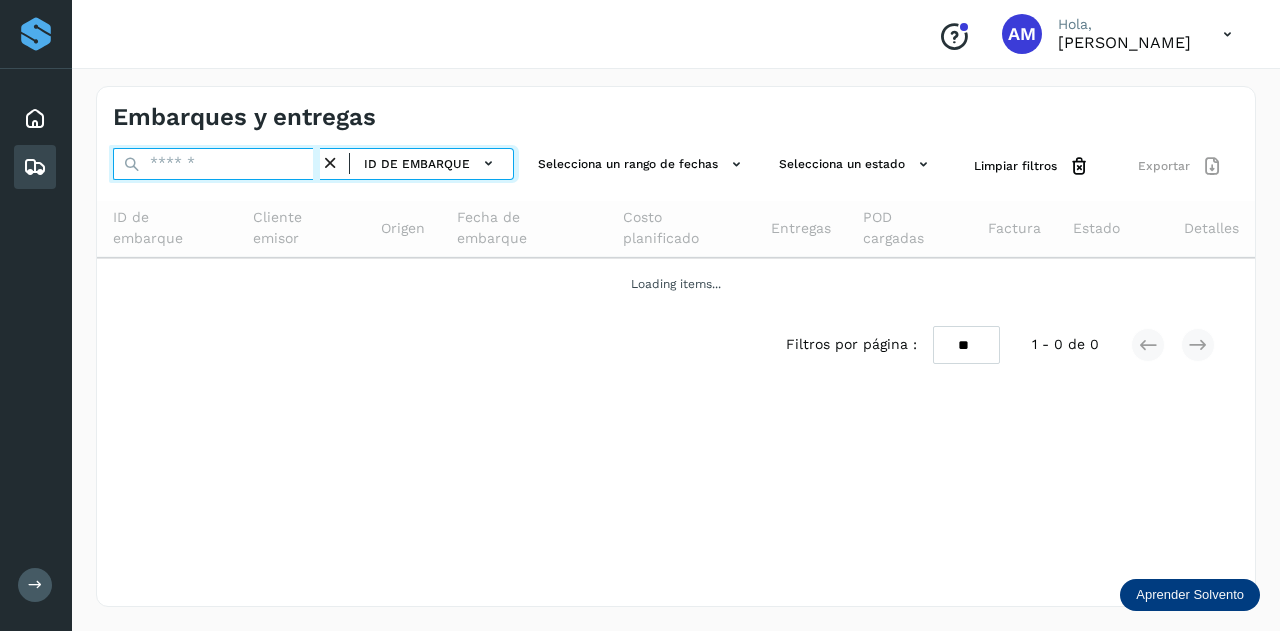 click at bounding box center [216, 164] 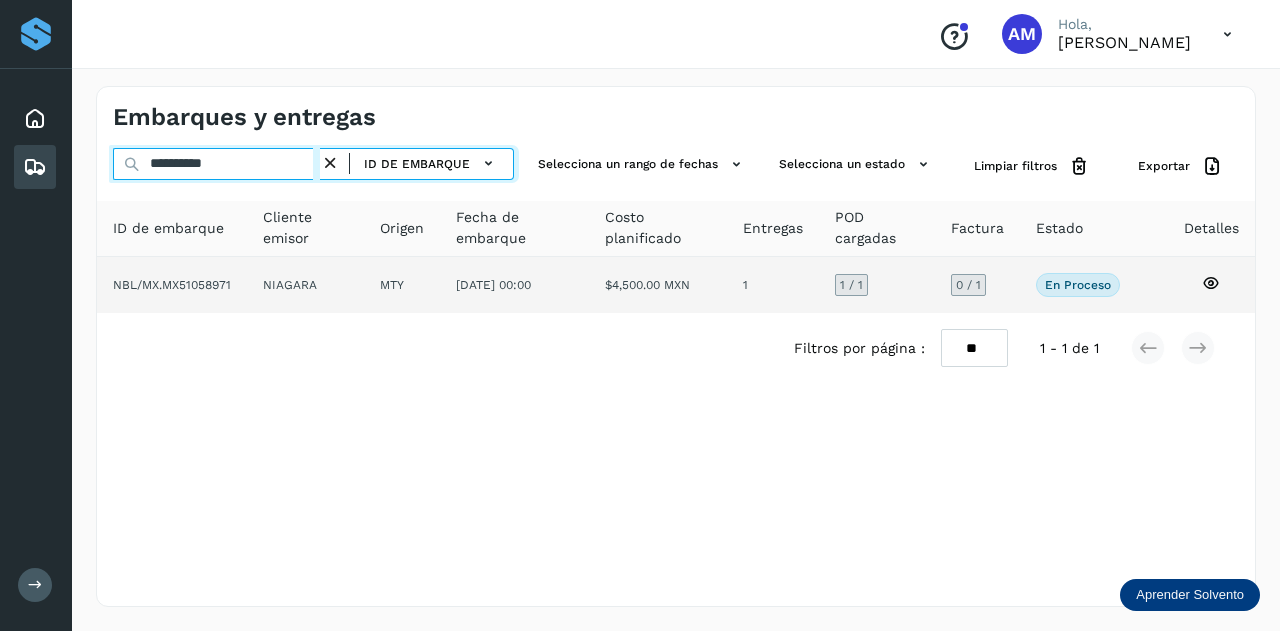 type on "**********" 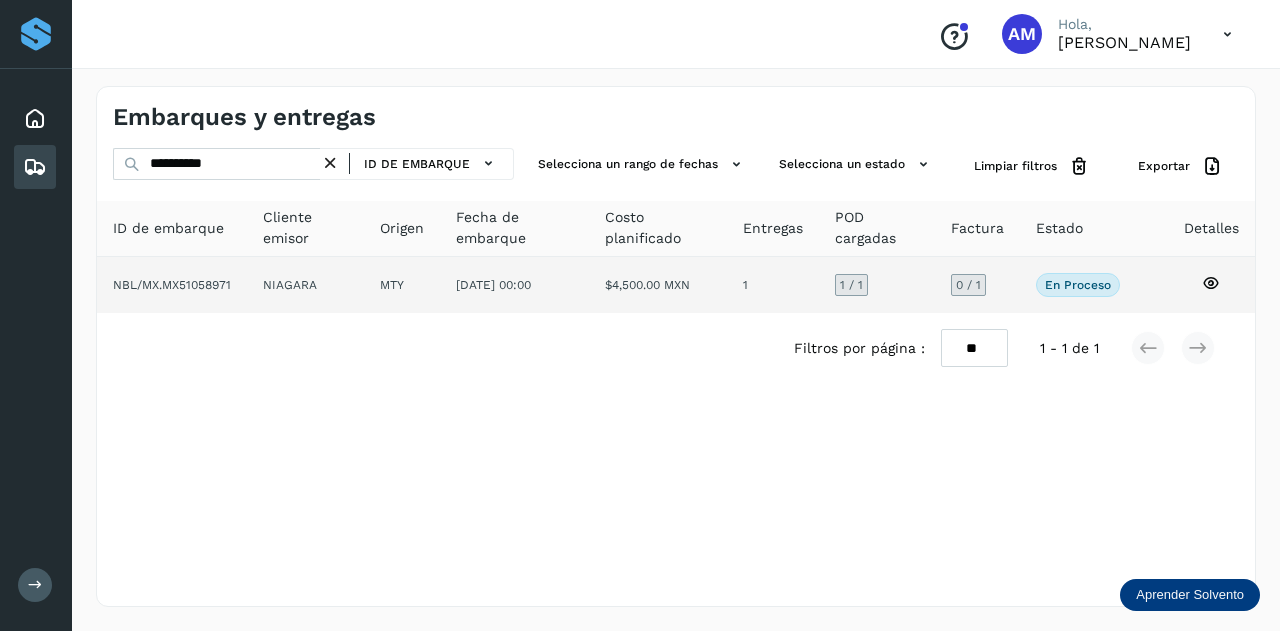 click on "NIAGARA" 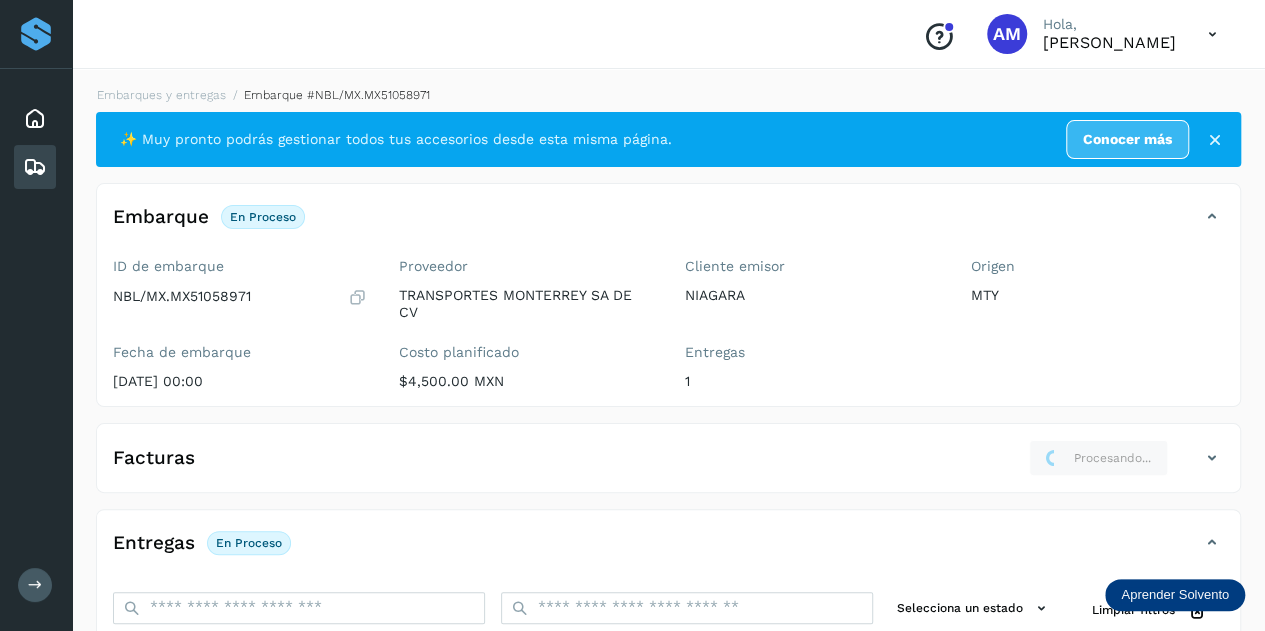 scroll, scrollTop: 0, scrollLeft: 0, axis: both 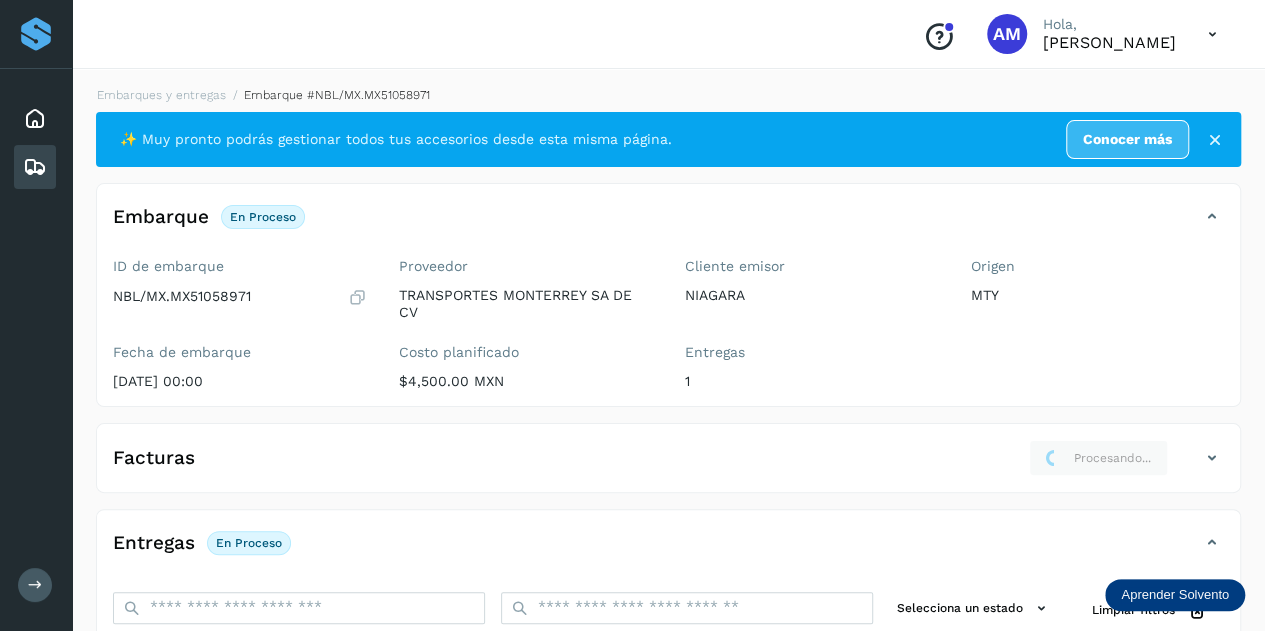 click at bounding box center (1215, 140) 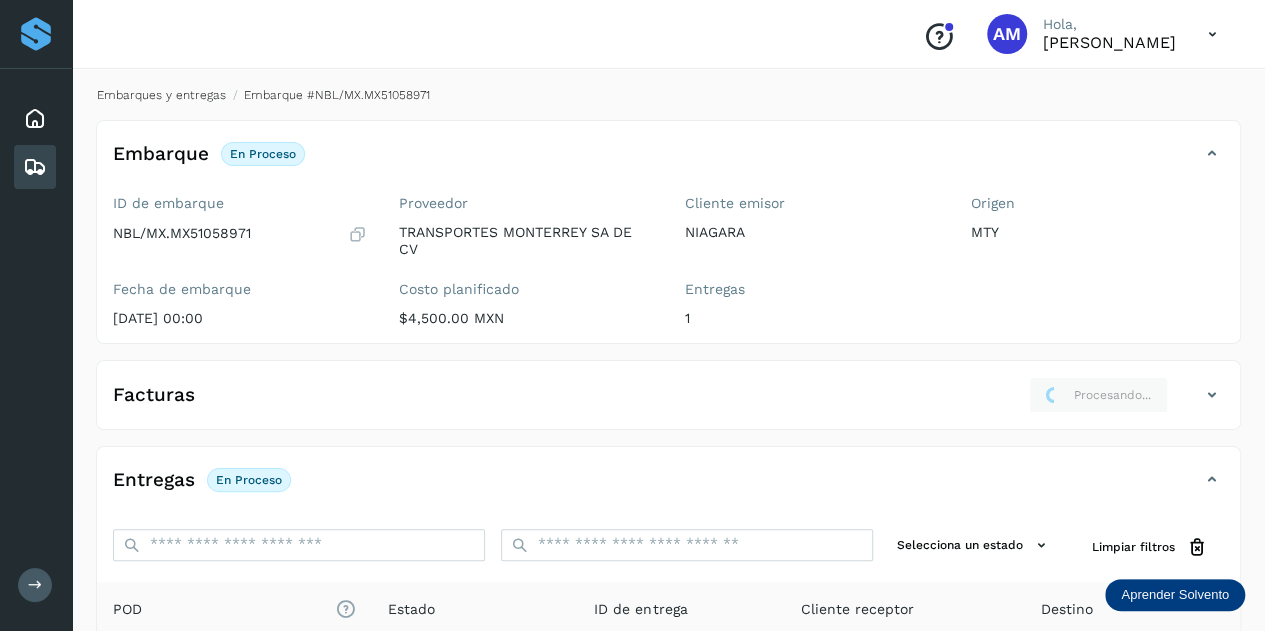 click on "Embarques y entregas" at bounding box center [161, 95] 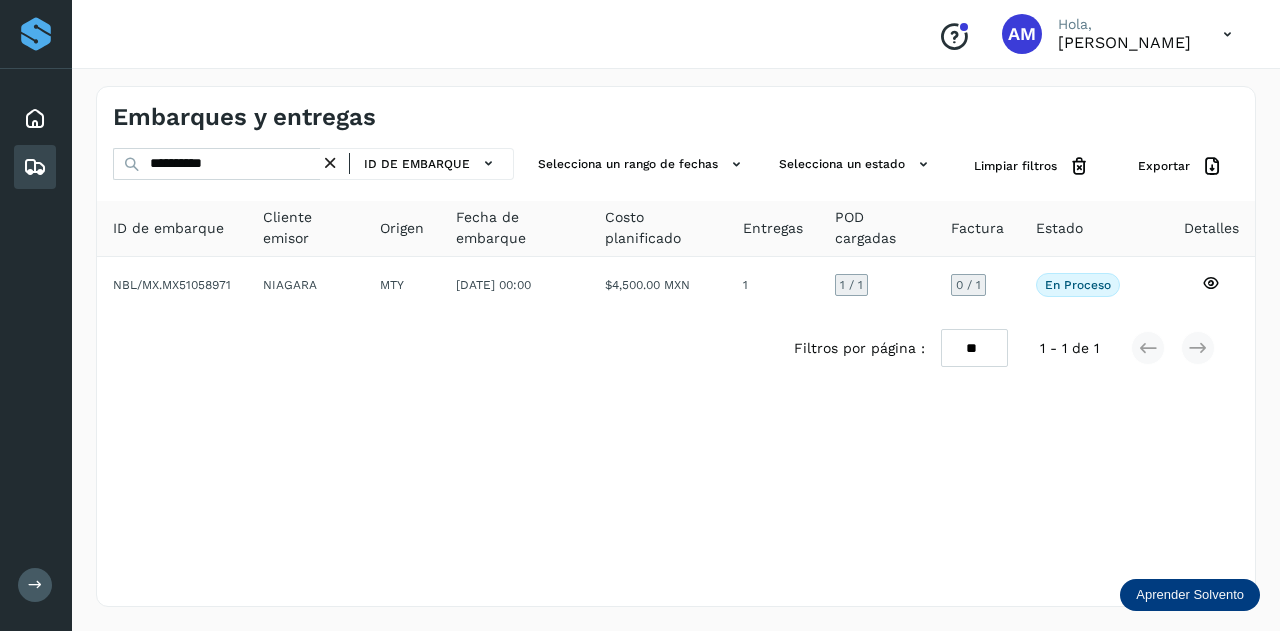 click at bounding box center (330, 163) 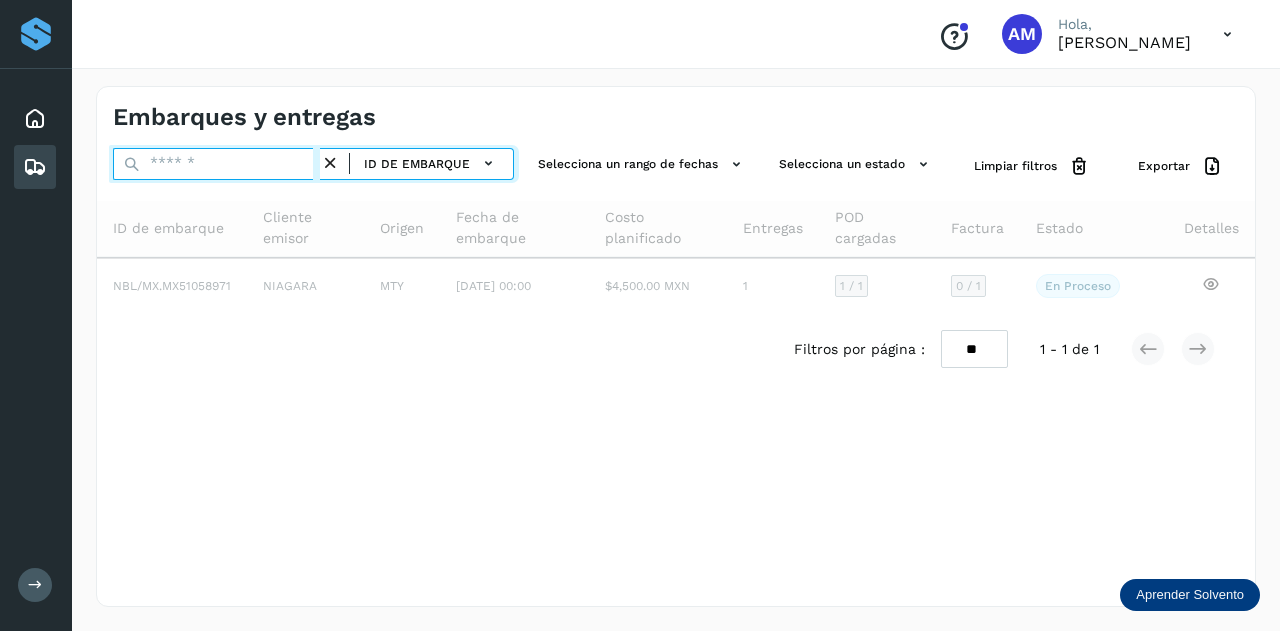 click at bounding box center [216, 164] 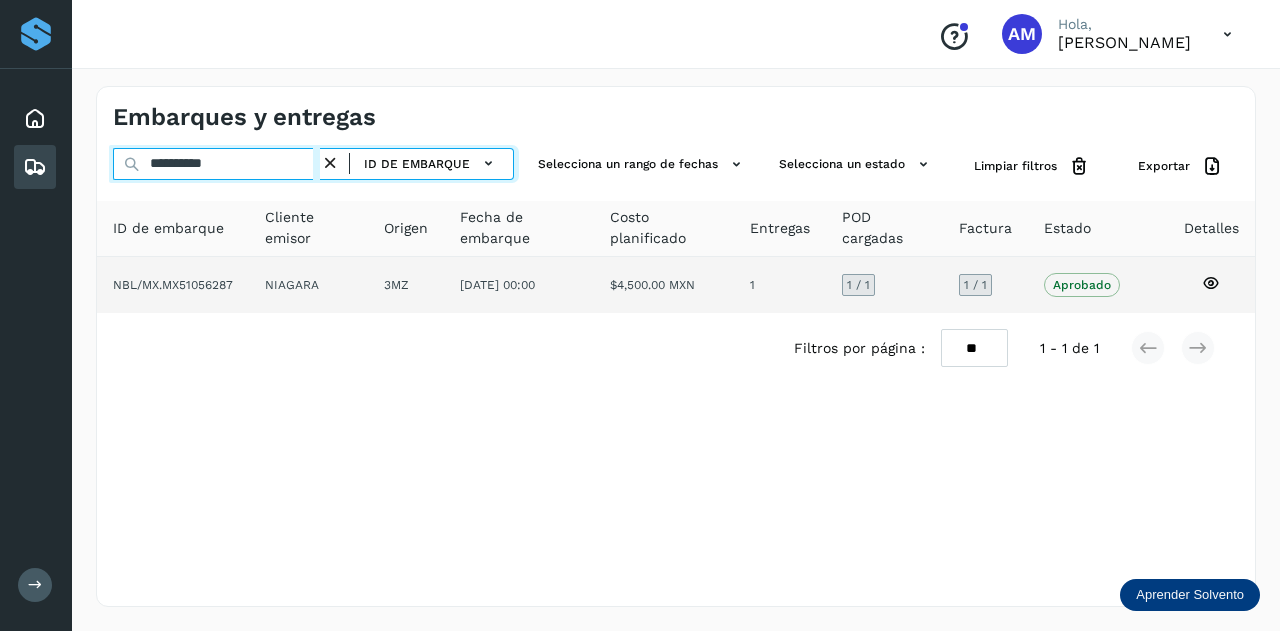 type on "**********" 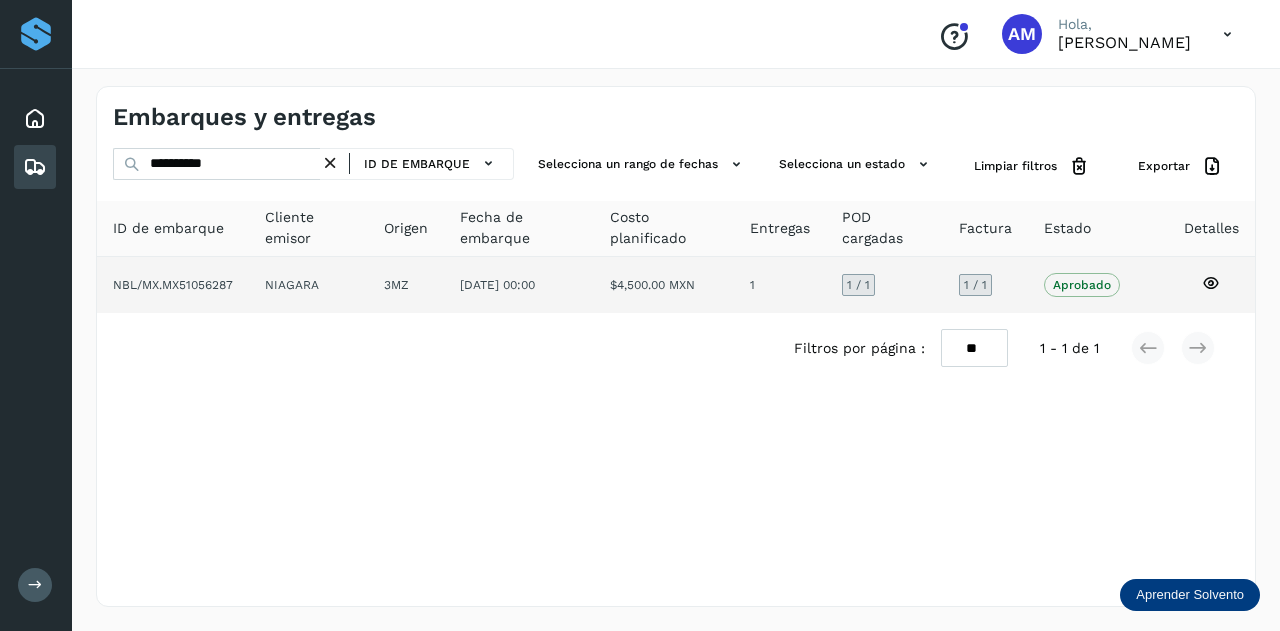 click on "NIAGARA" 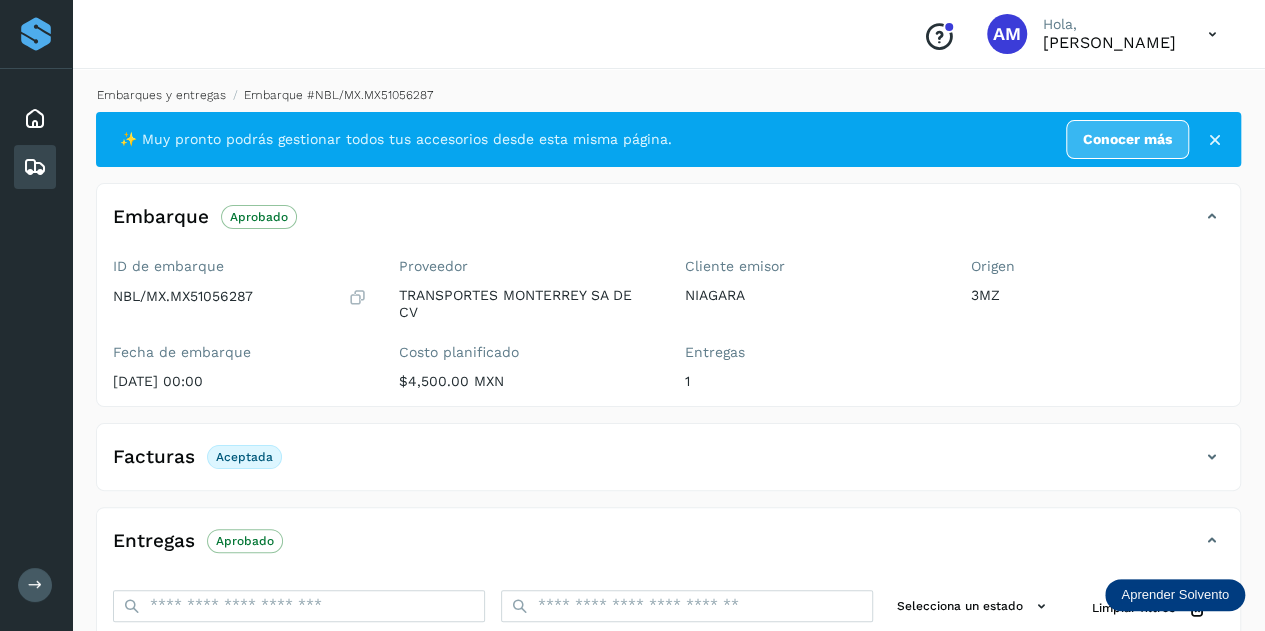 click on "Embarques y entregas" at bounding box center (161, 95) 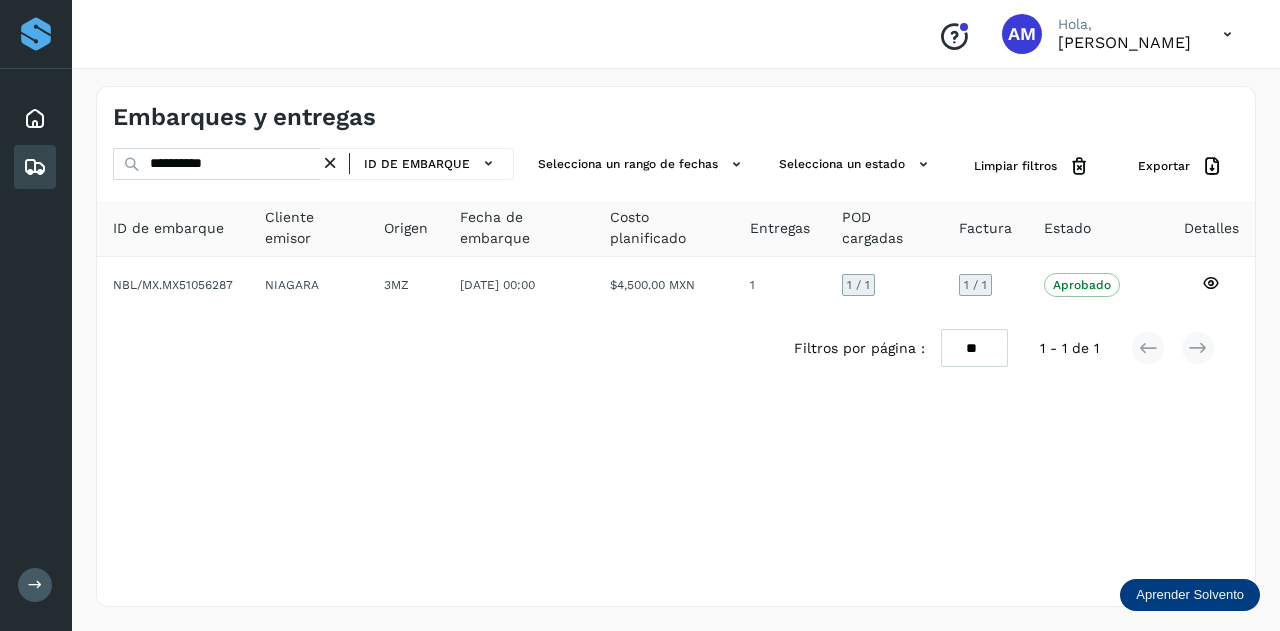 click at bounding box center (330, 163) 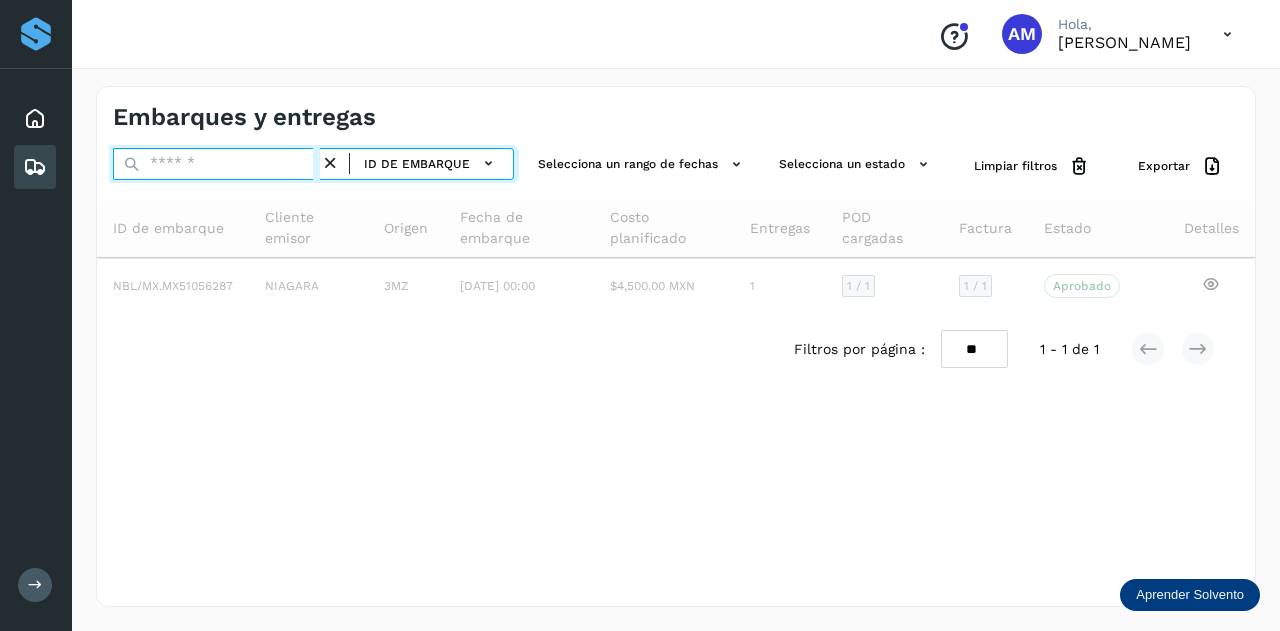 click at bounding box center (216, 164) 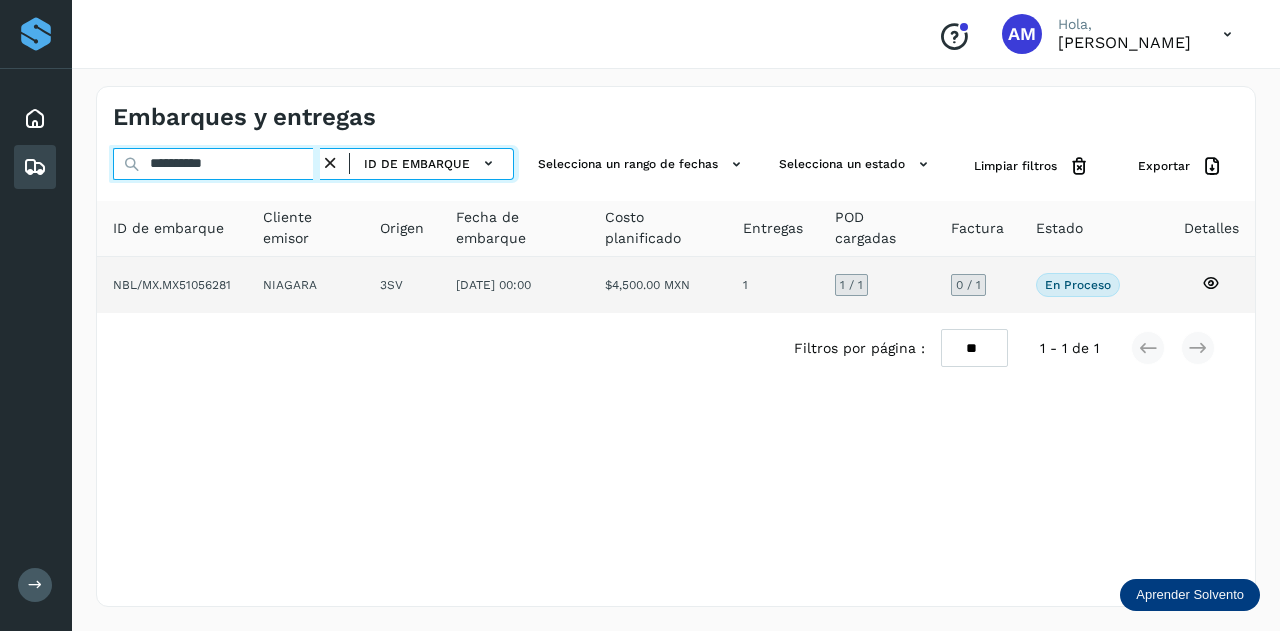 type on "**********" 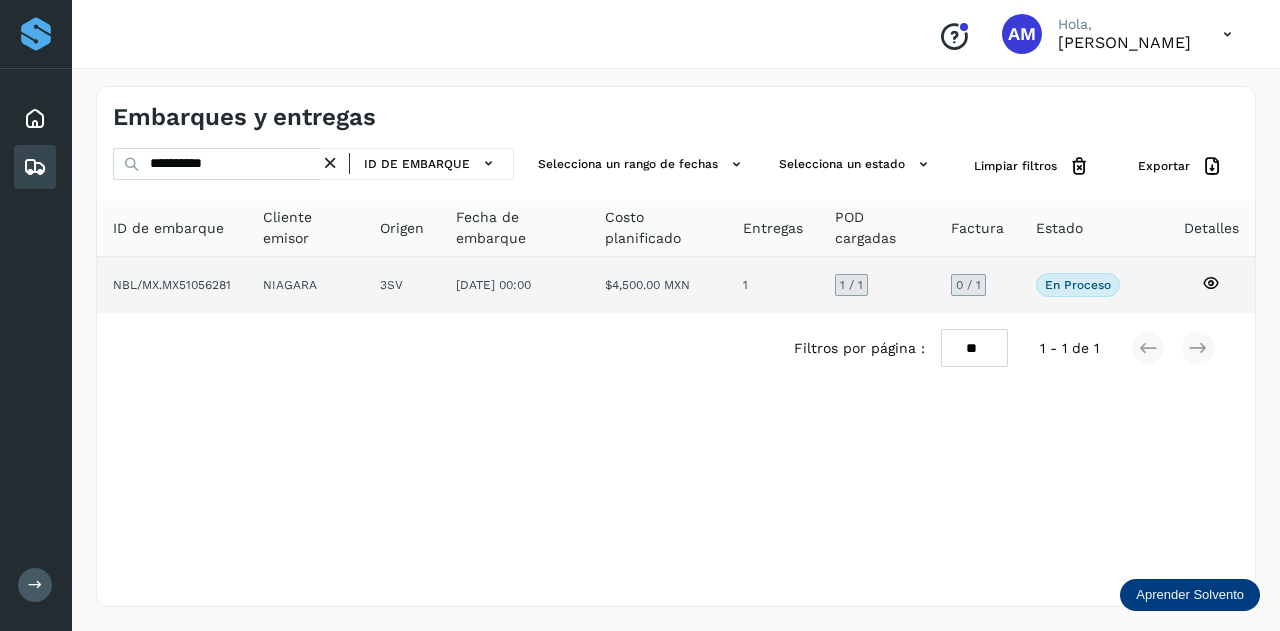 click on "22/jun/2025 00:00" 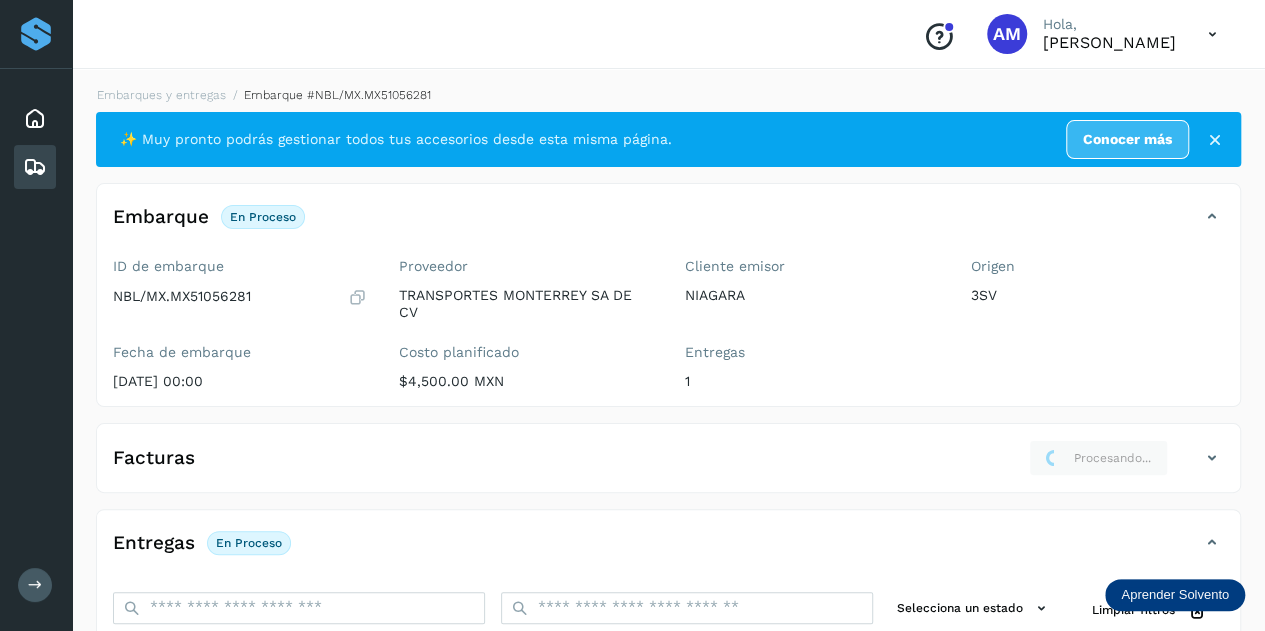 click at bounding box center (1212, 458) 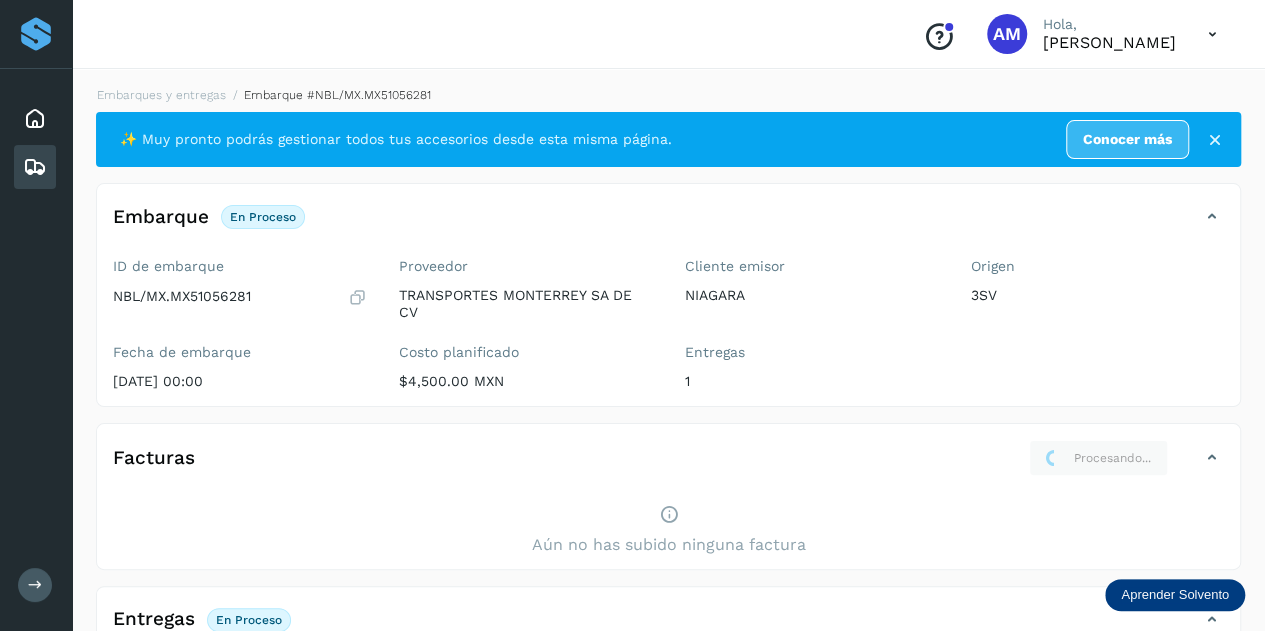 click on "Facturas Procesando..." at bounding box center (668, 466) 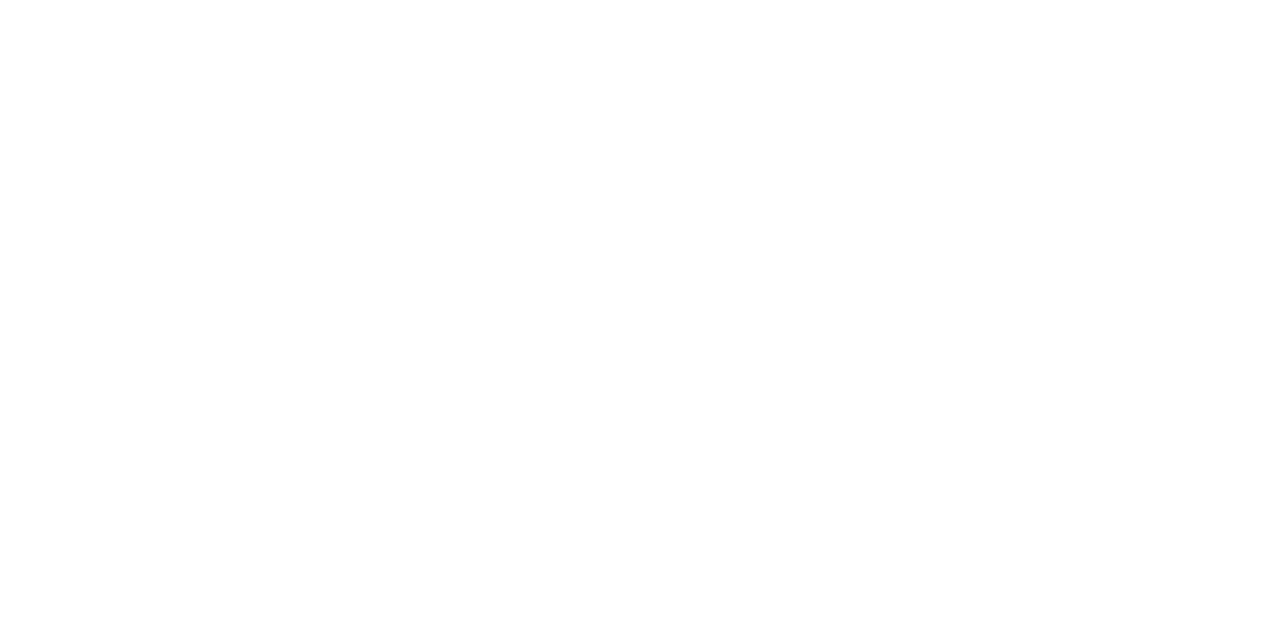 scroll, scrollTop: 0, scrollLeft: 0, axis: both 